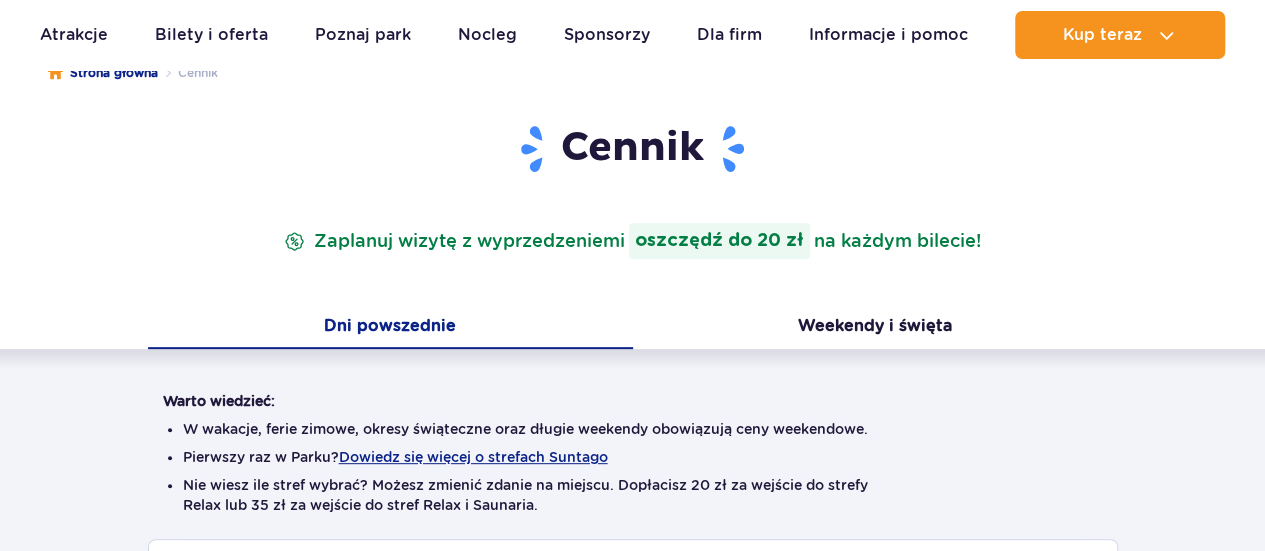 scroll, scrollTop: 0, scrollLeft: 0, axis: both 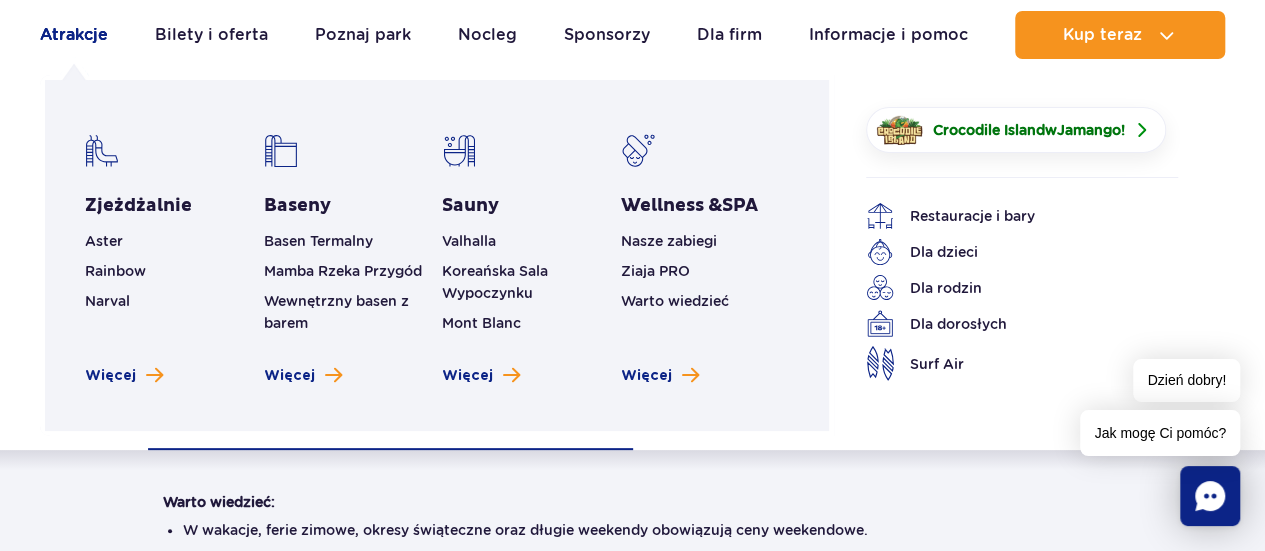 click on "Atrakcje" at bounding box center (74, 35) 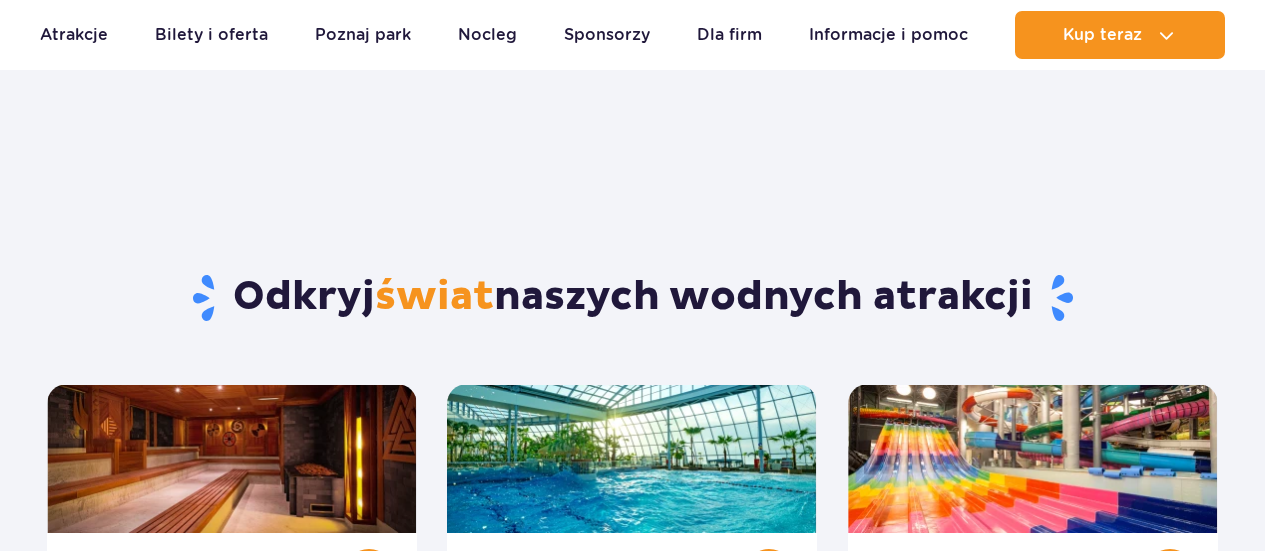 scroll, scrollTop: 200, scrollLeft: 0, axis: vertical 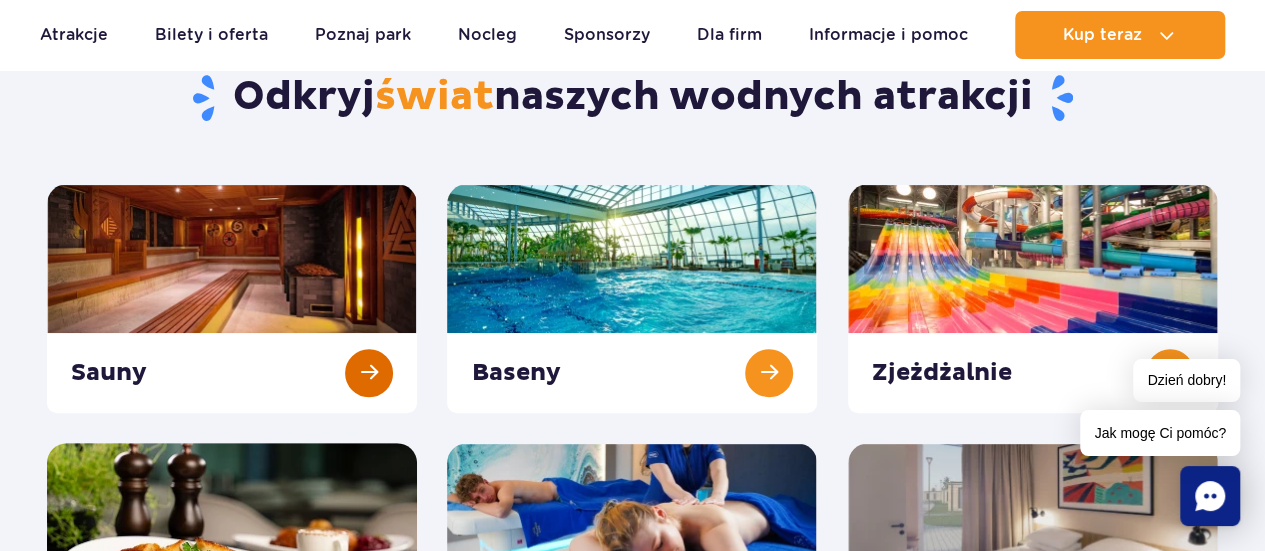 click at bounding box center (232, 298) 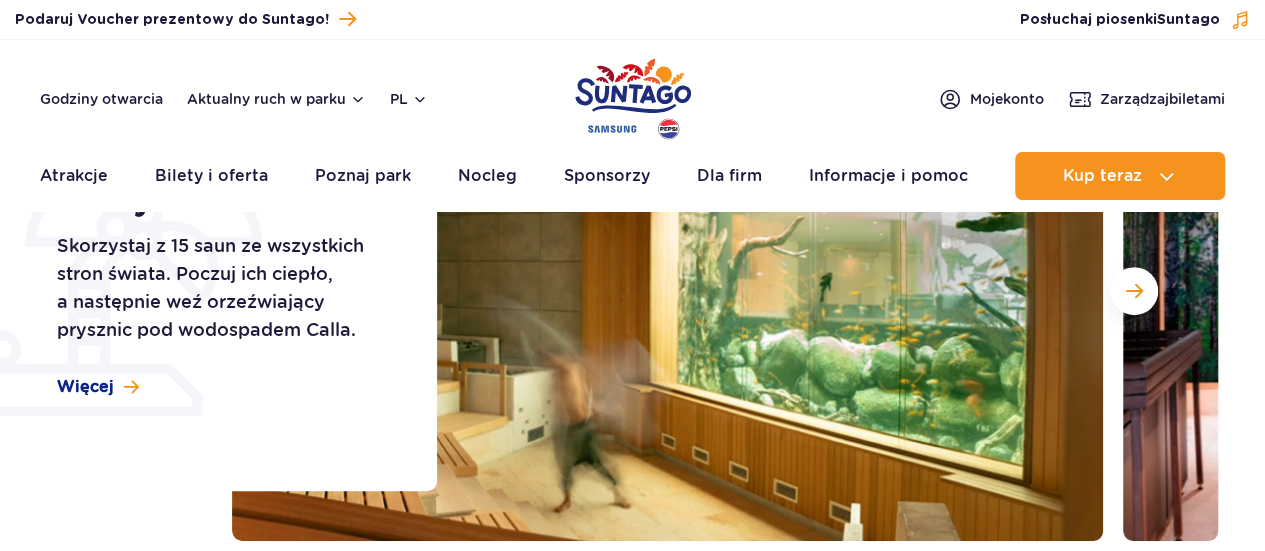 scroll, scrollTop: 0, scrollLeft: 0, axis: both 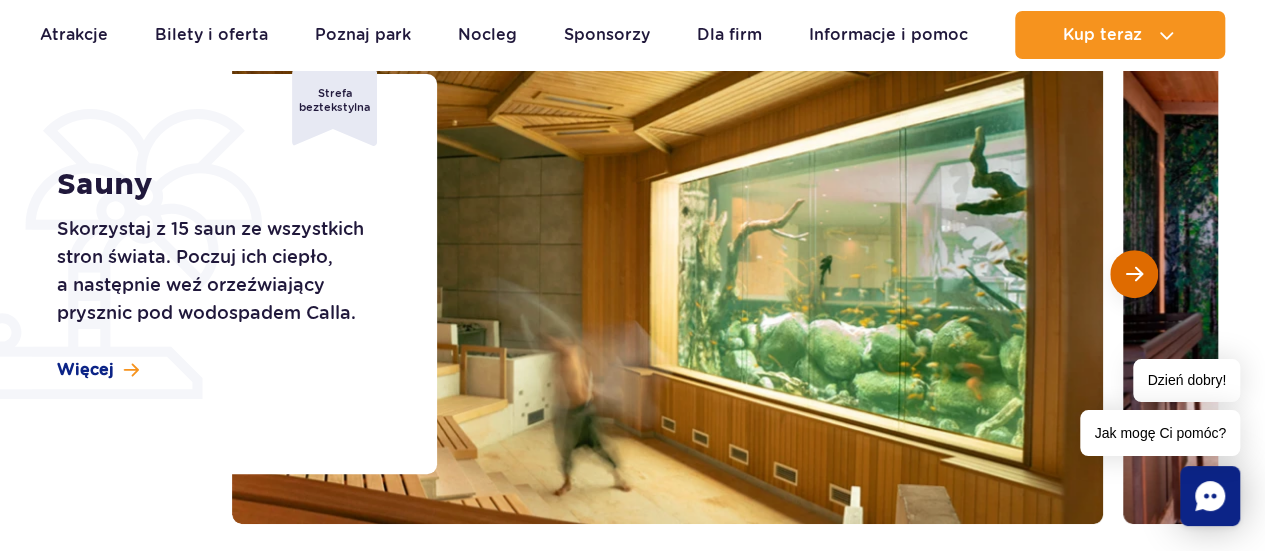 click at bounding box center (1134, 274) 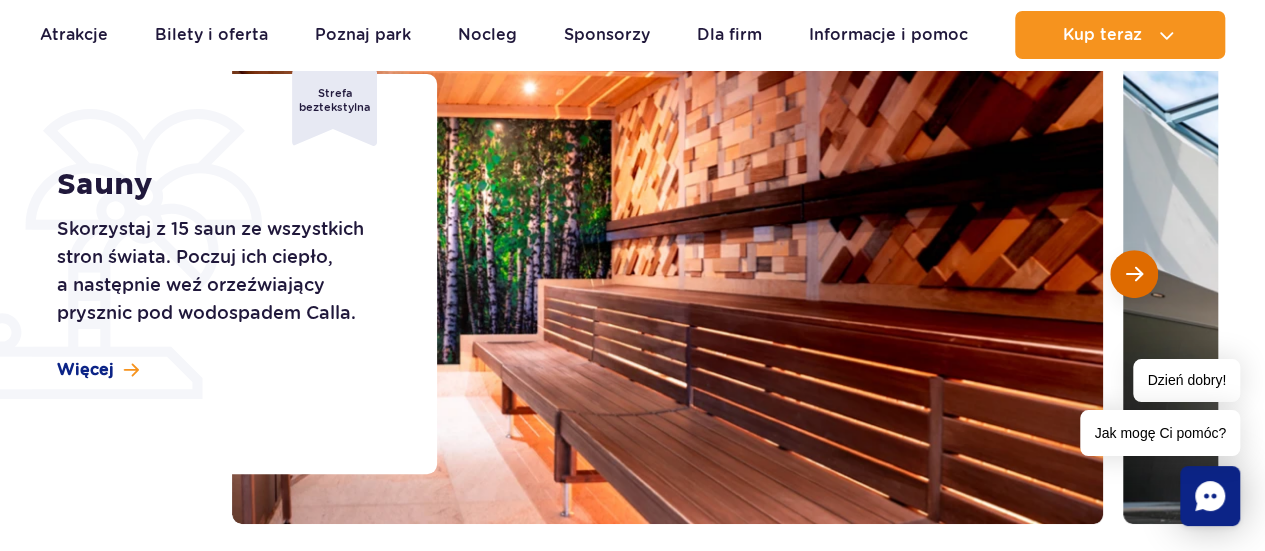 click at bounding box center [1134, 274] 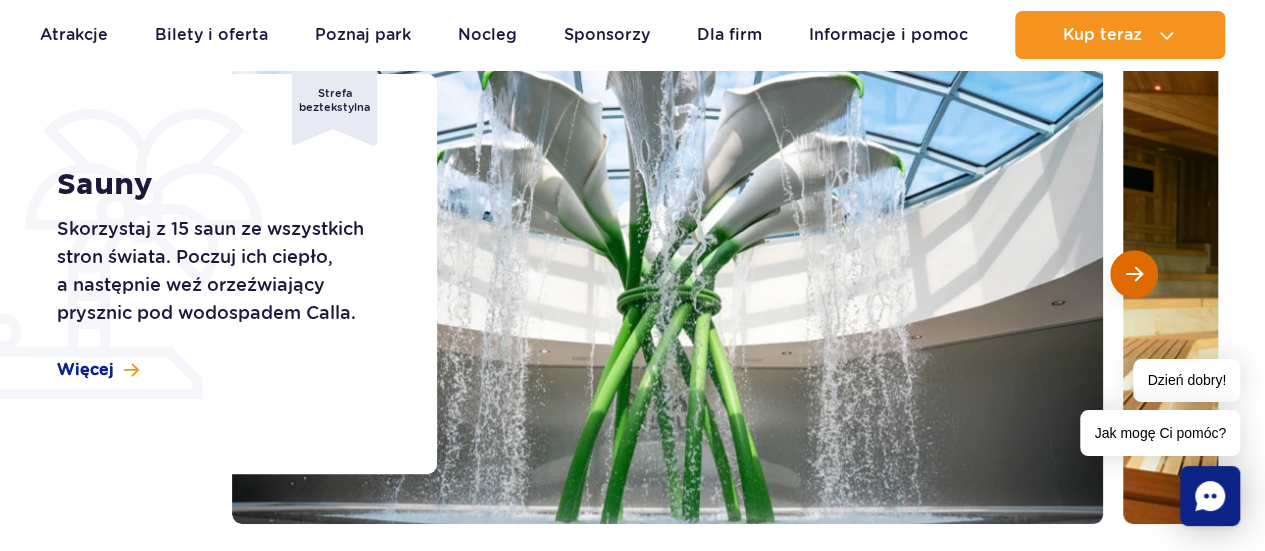 click at bounding box center (1134, 274) 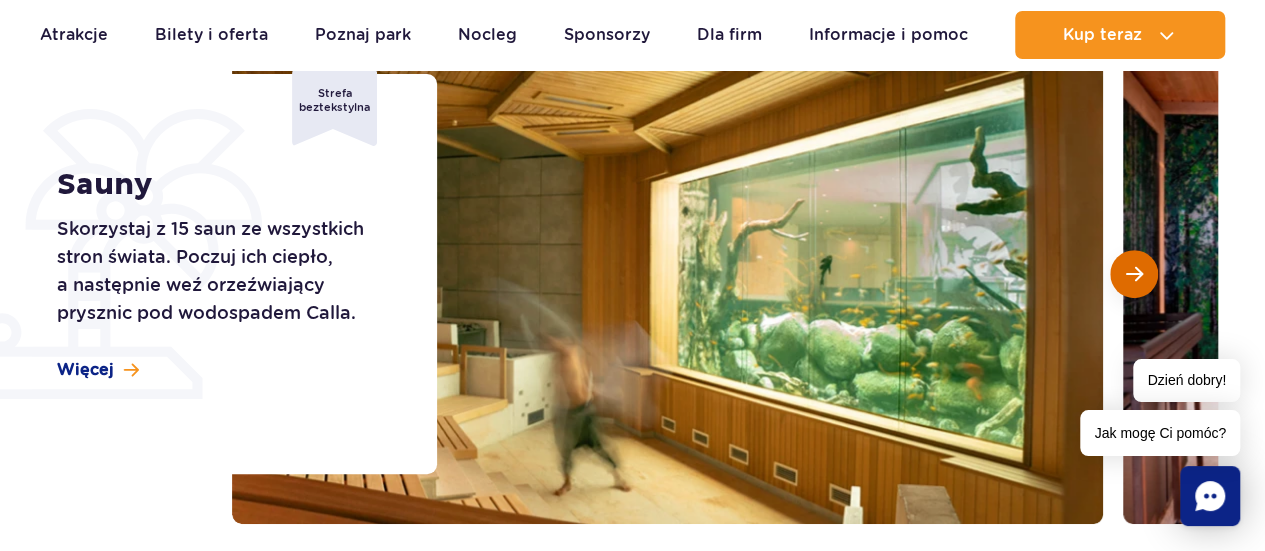 click at bounding box center [1134, 274] 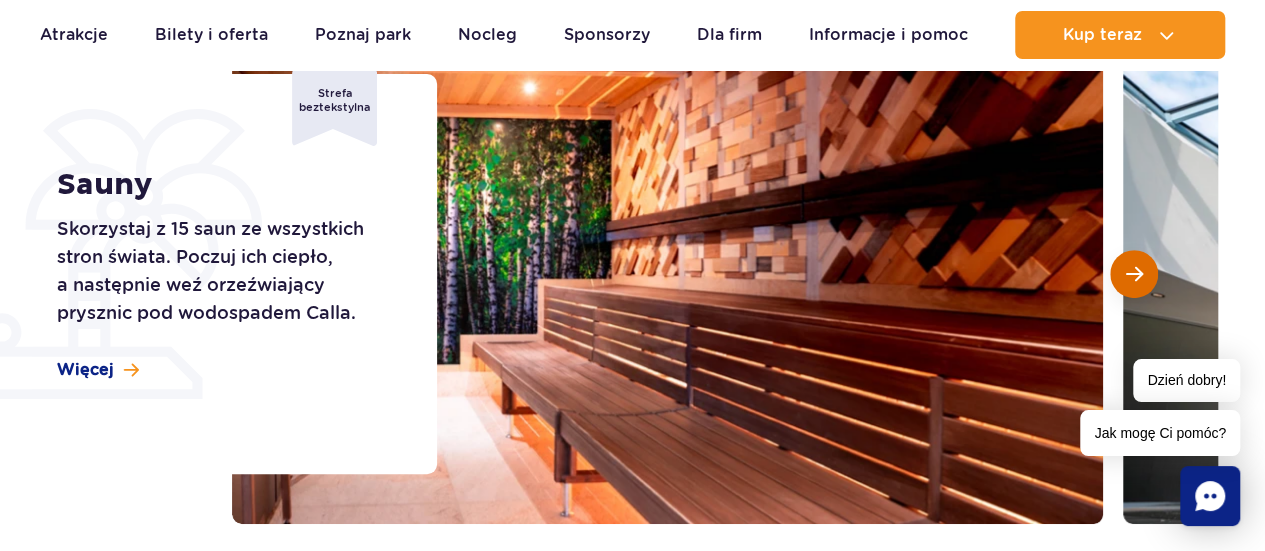 click at bounding box center [1134, 274] 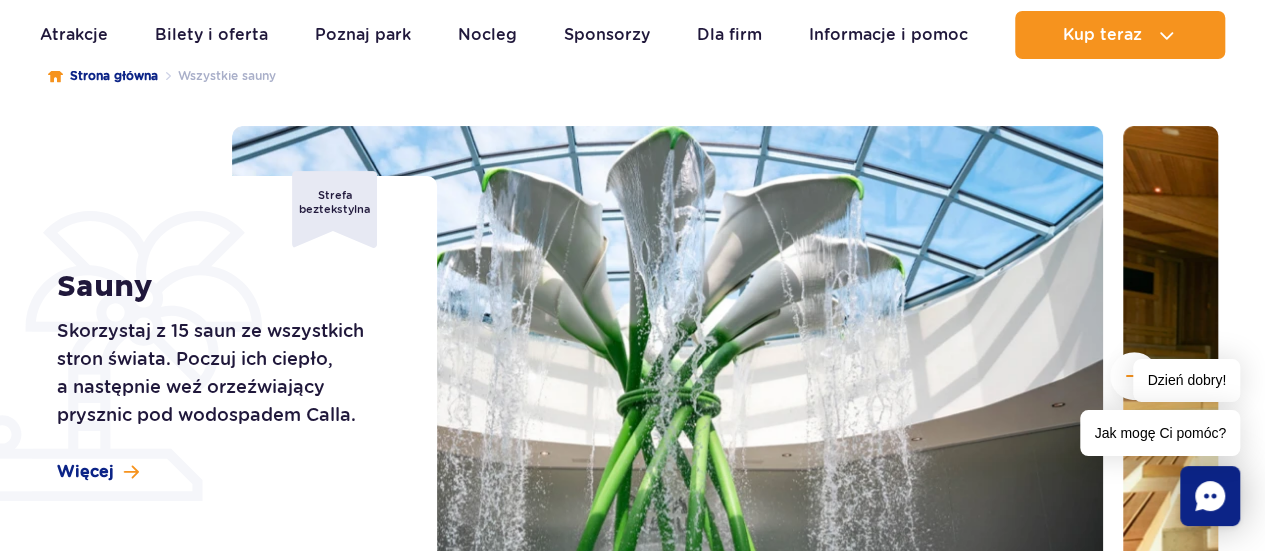 scroll, scrollTop: 0, scrollLeft: 0, axis: both 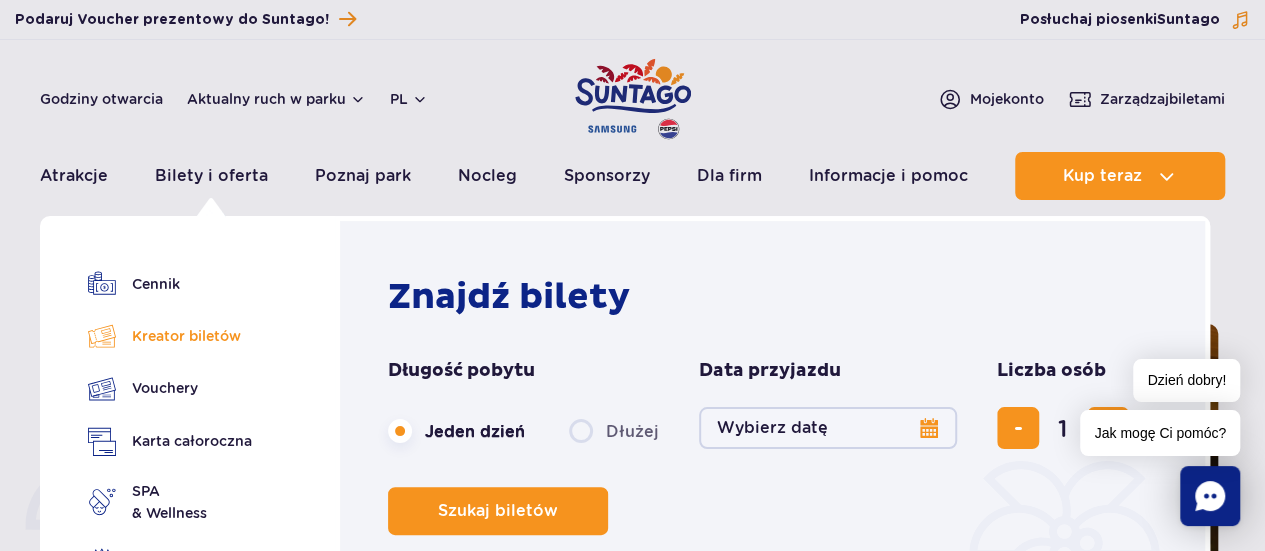 click on "Kreator biletów" at bounding box center (170, 336) 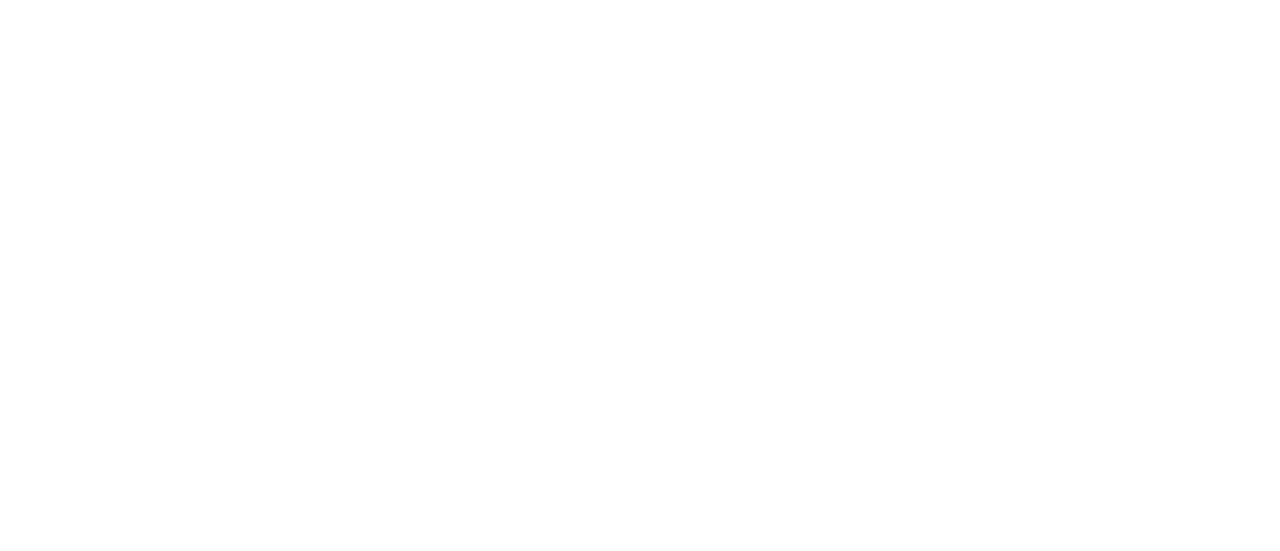 scroll, scrollTop: 0, scrollLeft: 0, axis: both 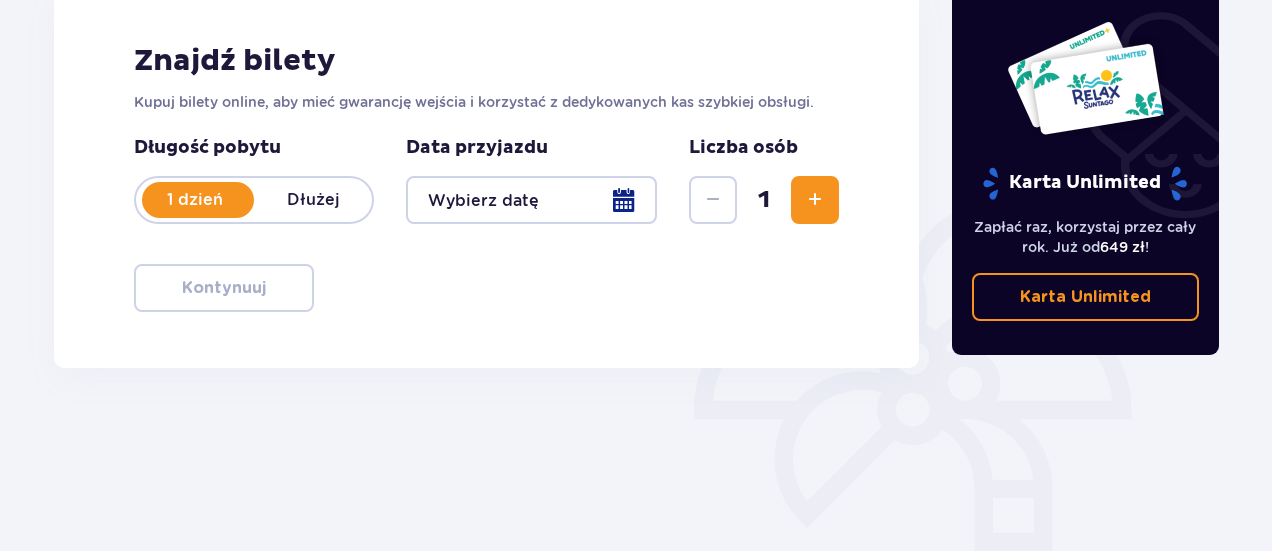 click at bounding box center [531, 200] 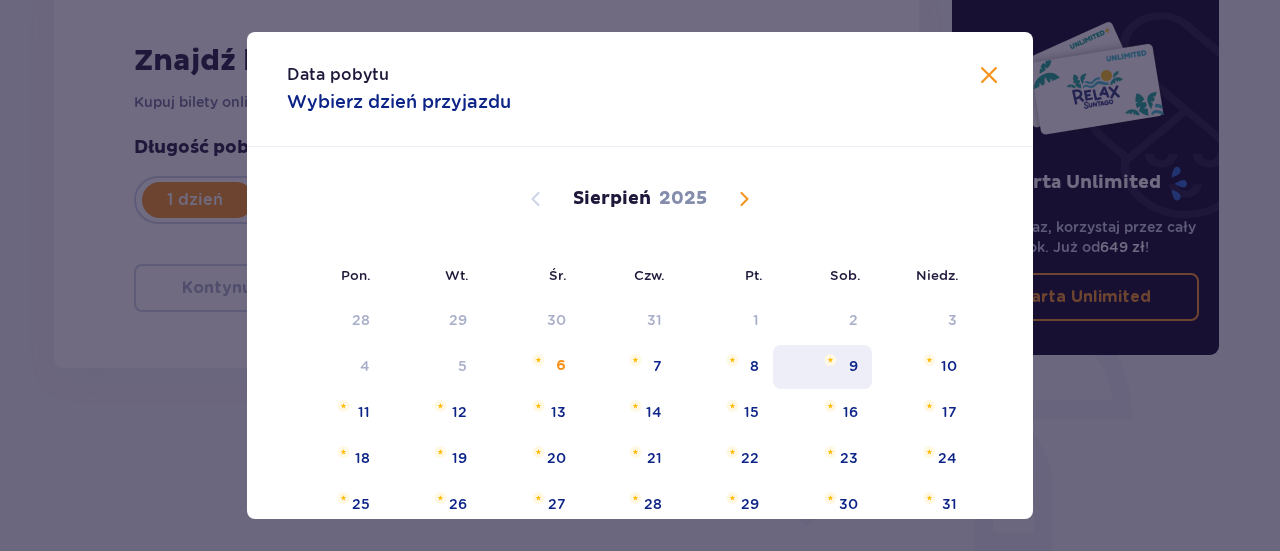 click on "9" at bounding box center [853, 366] 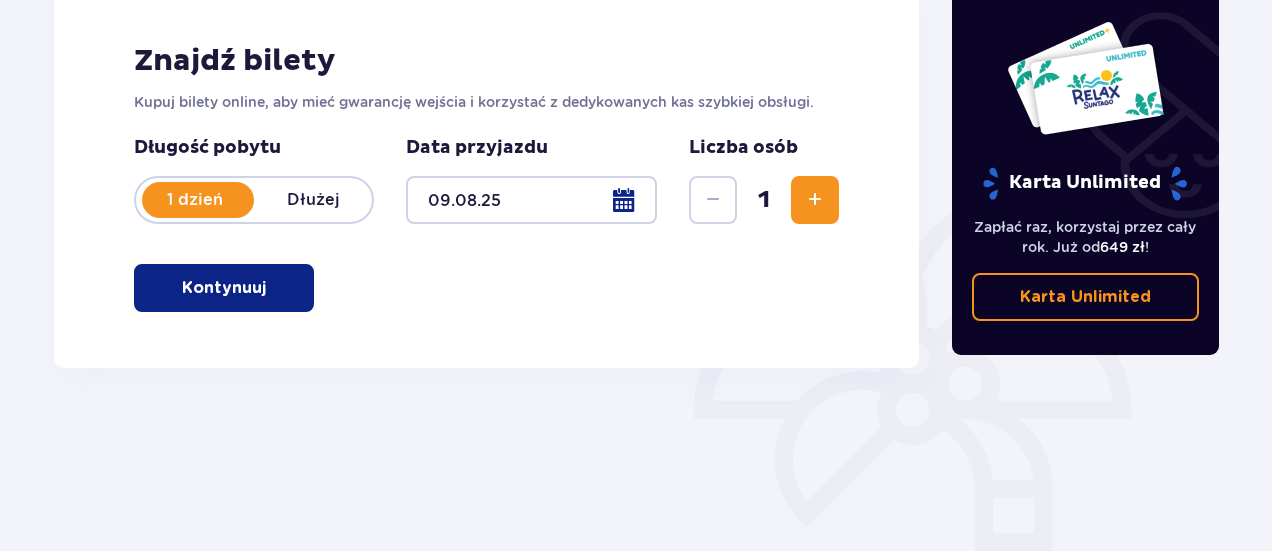 click at bounding box center (815, 200) 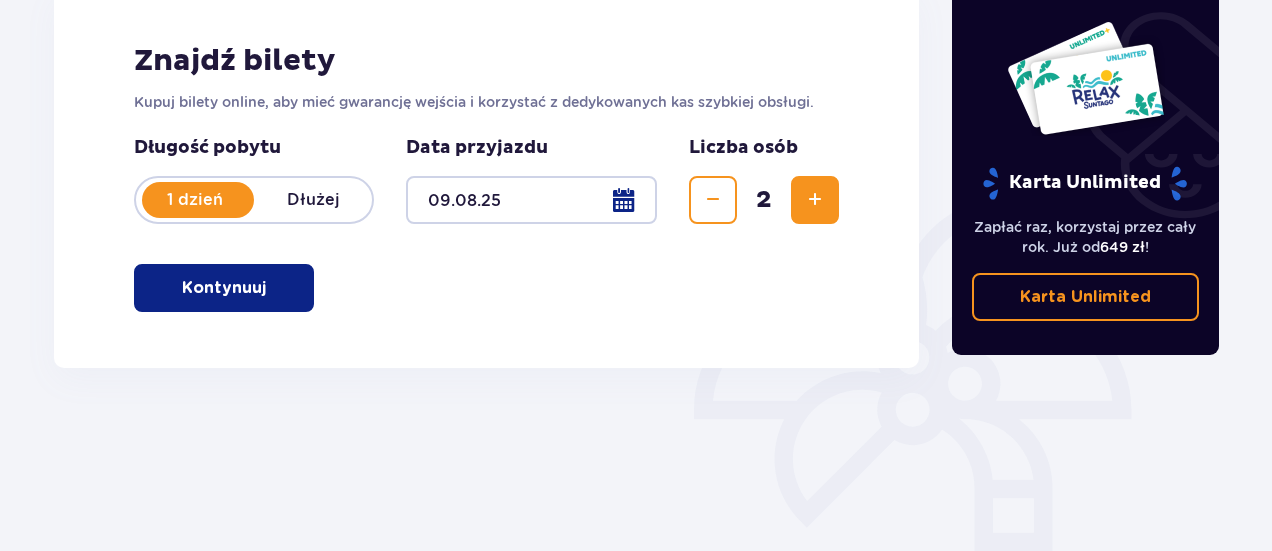 click at bounding box center (270, 288) 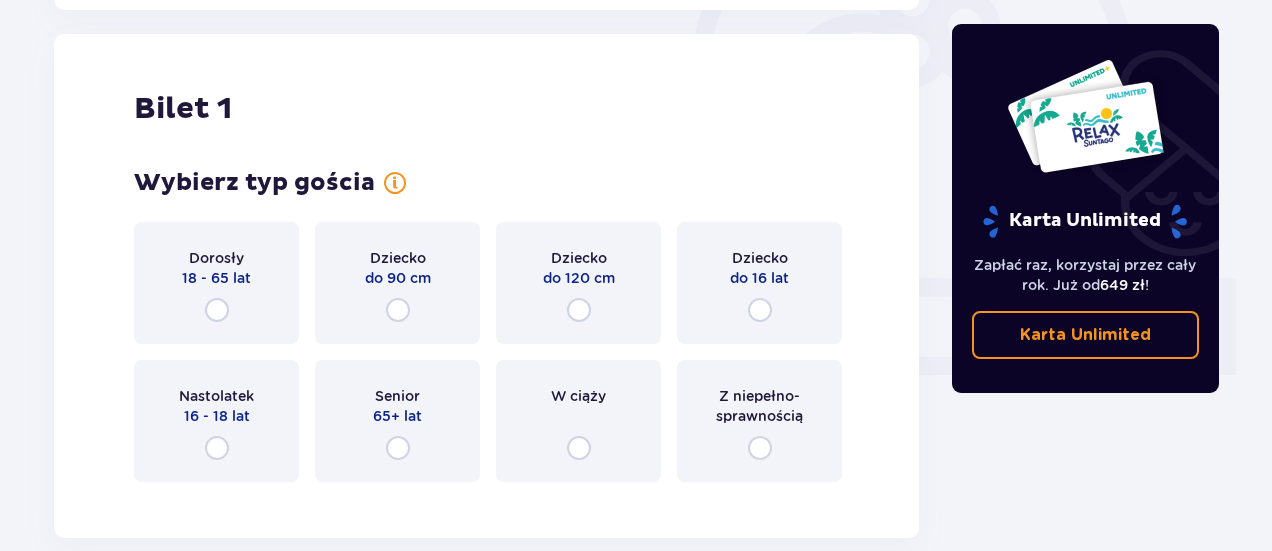 scroll, scrollTop: 668, scrollLeft: 0, axis: vertical 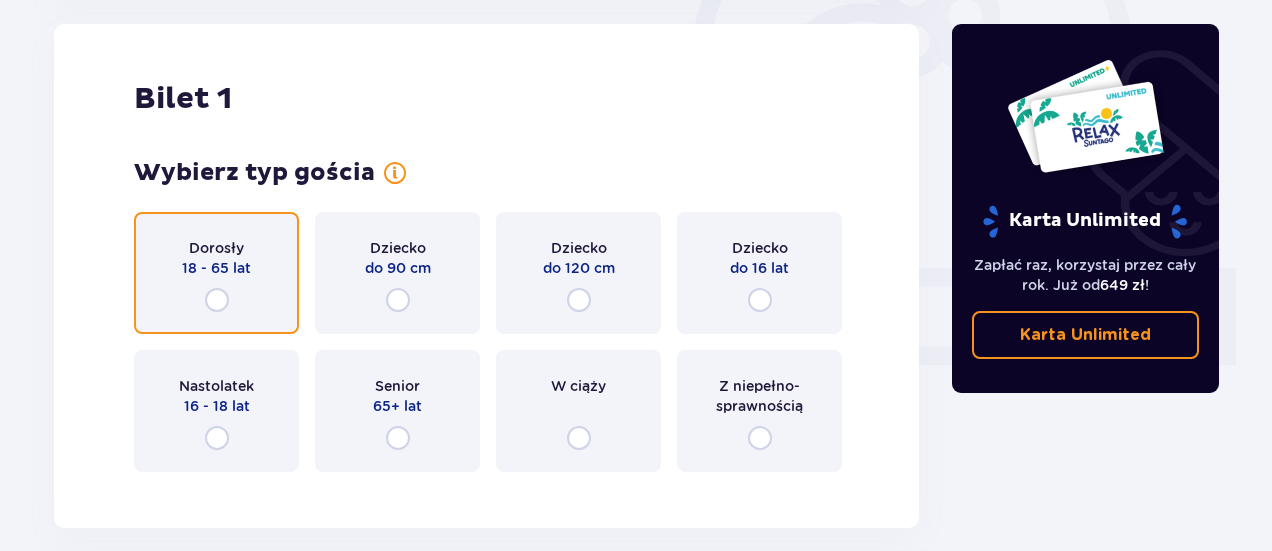 click at bounding box center (217, 300) 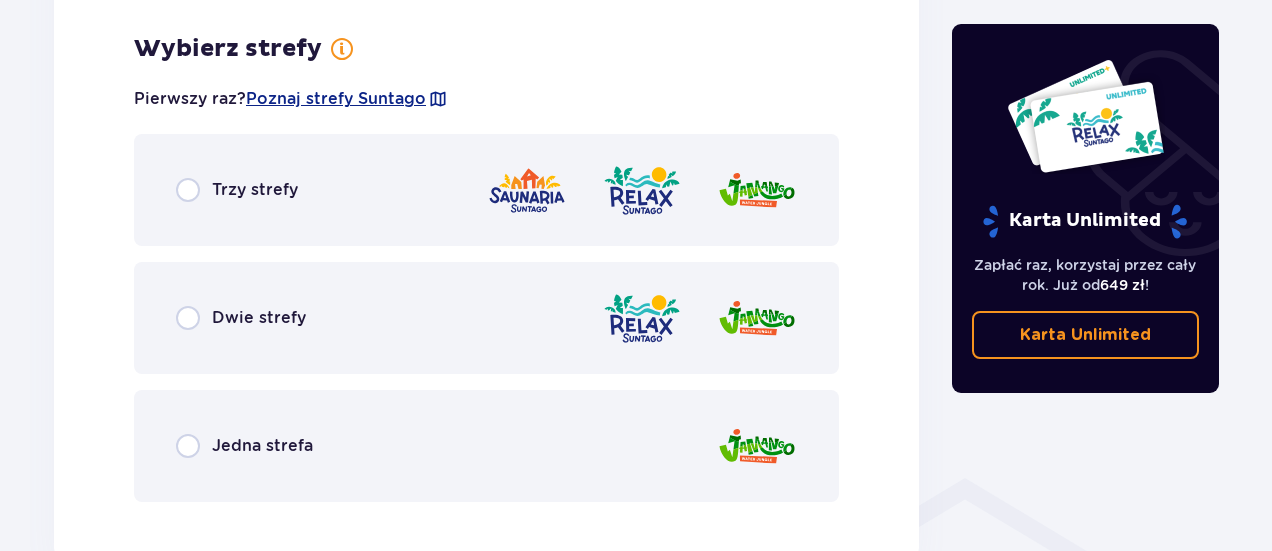 scroll, scrollTop: 1156, scrollLeft: 0, axis: vertical 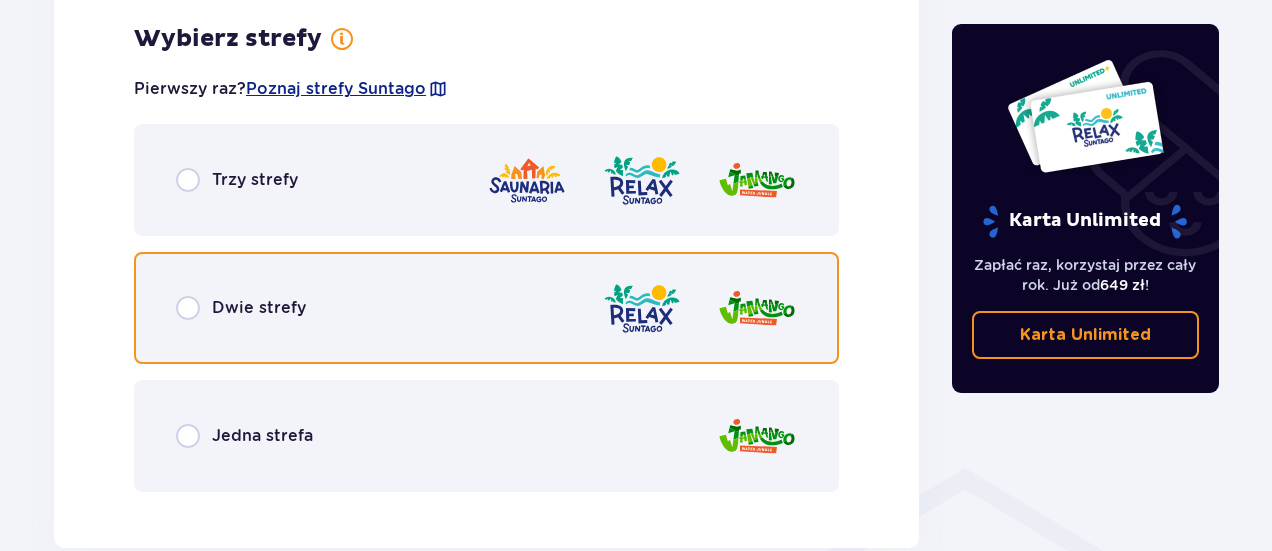 click at bounding box center [188, 308] 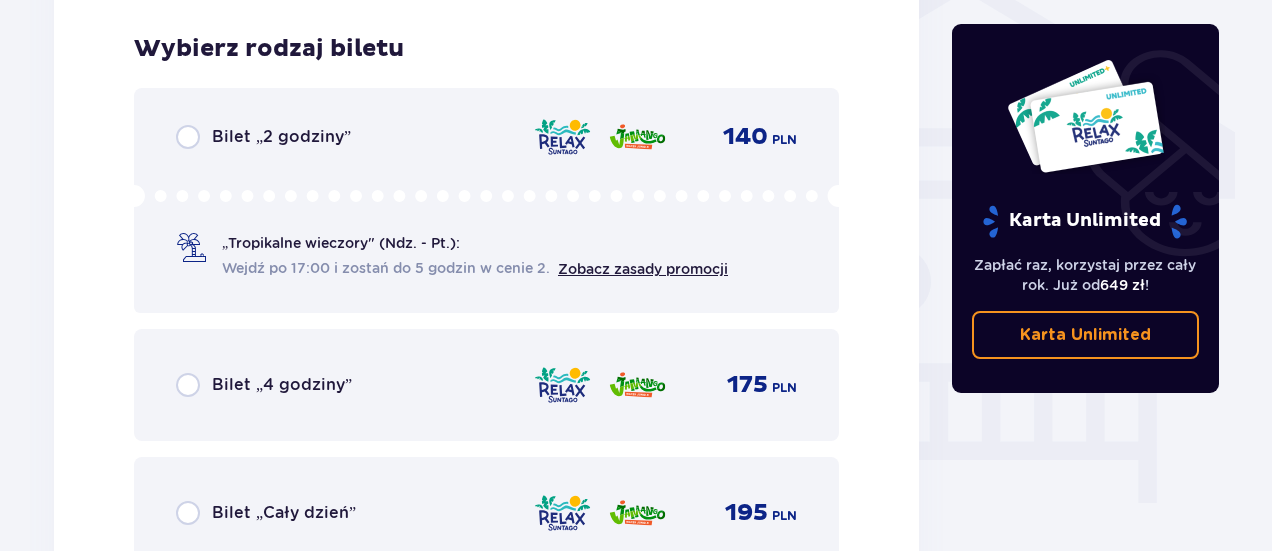 scroll, scrollTop: 1664, scrollLeft: 0, axis: vertical 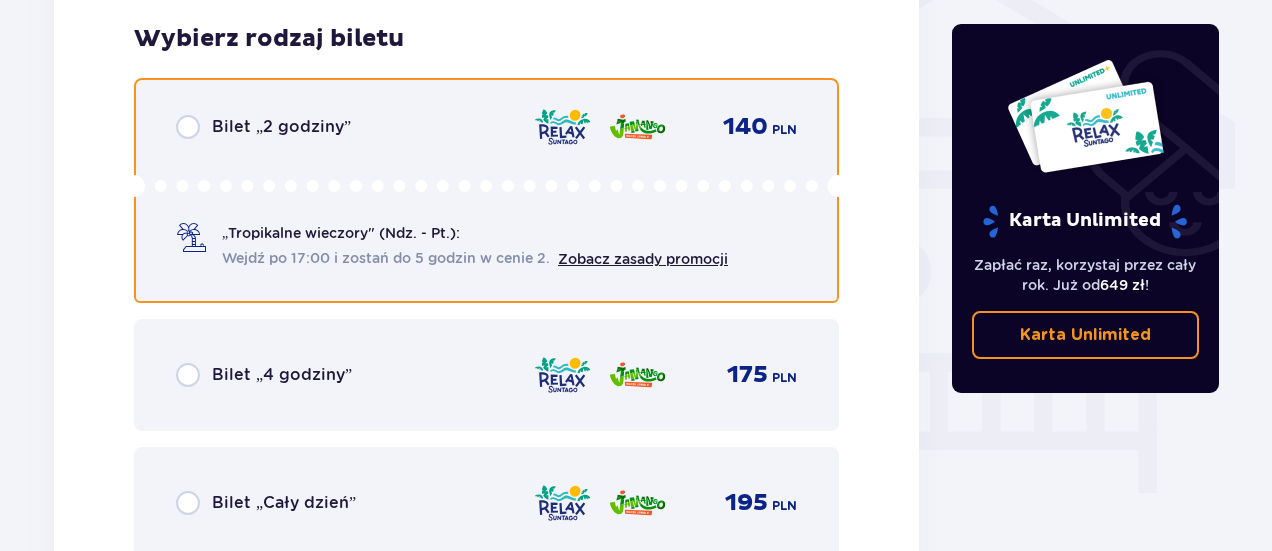 click at bounding box center (188, 127) 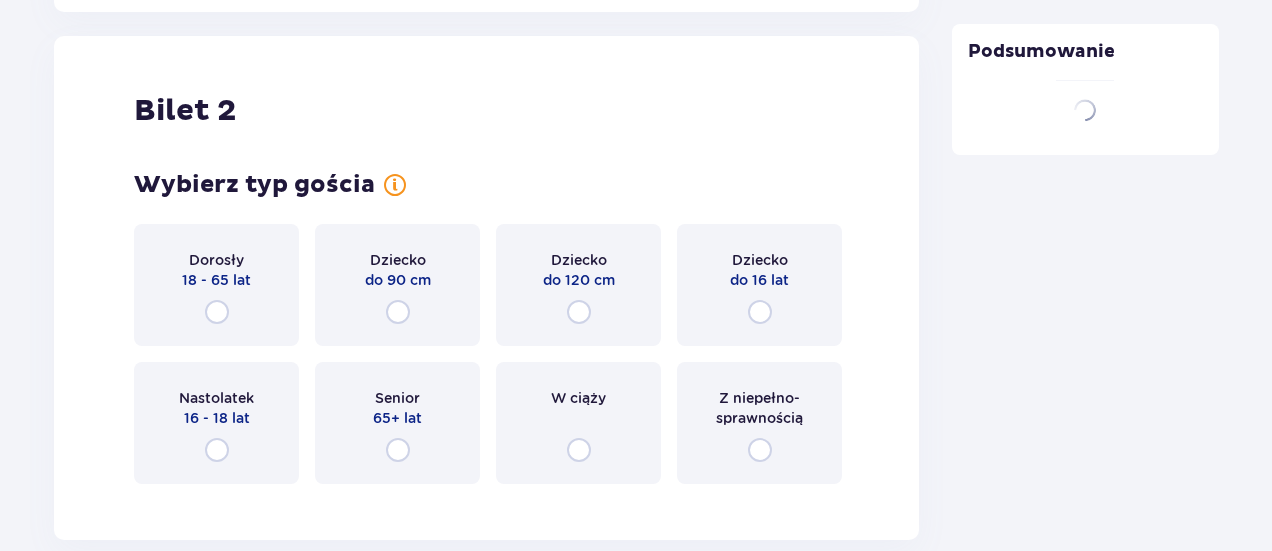 scroll, scrollTop: 2279, scrollLeft: 0, axis: vertical 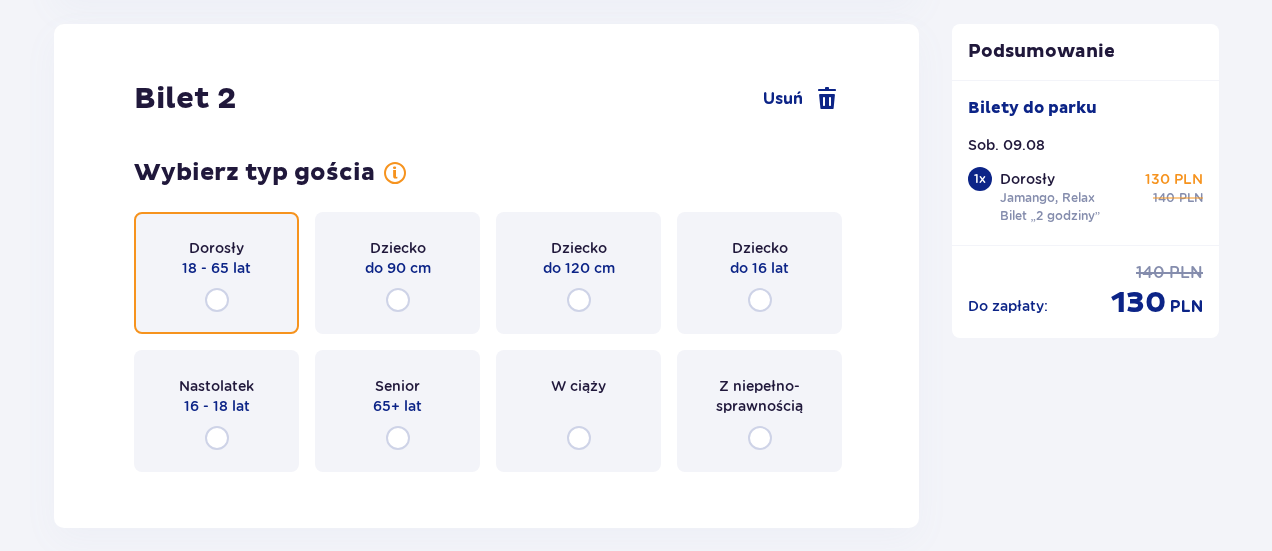 click at bounding box center [217, 300] 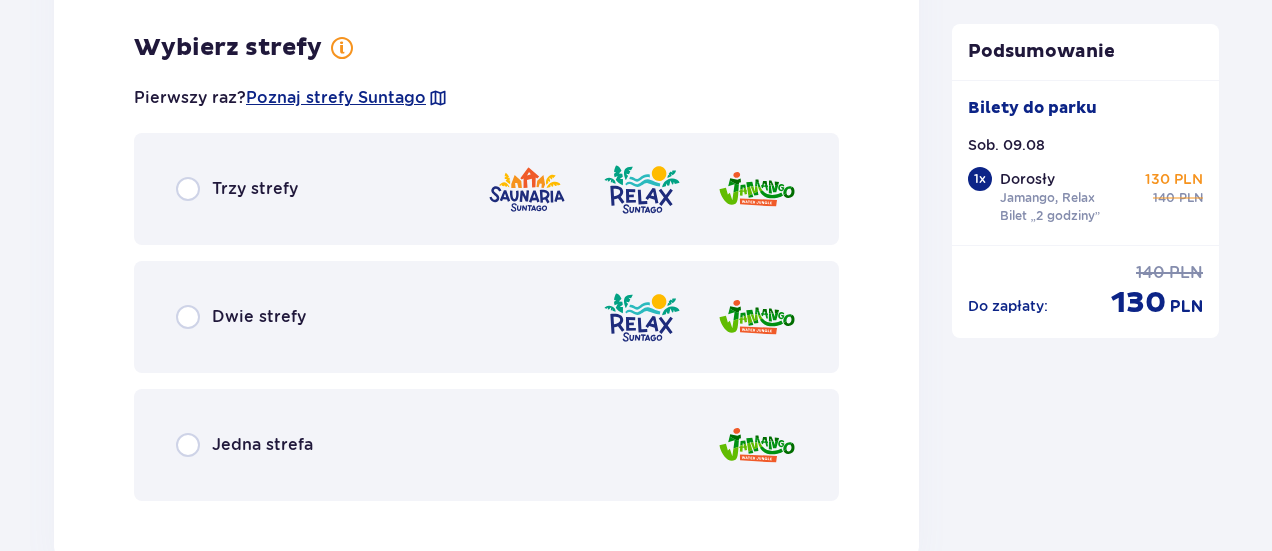scroll, scrollTop: 2767, scrollLeft: 0, axis: vertical 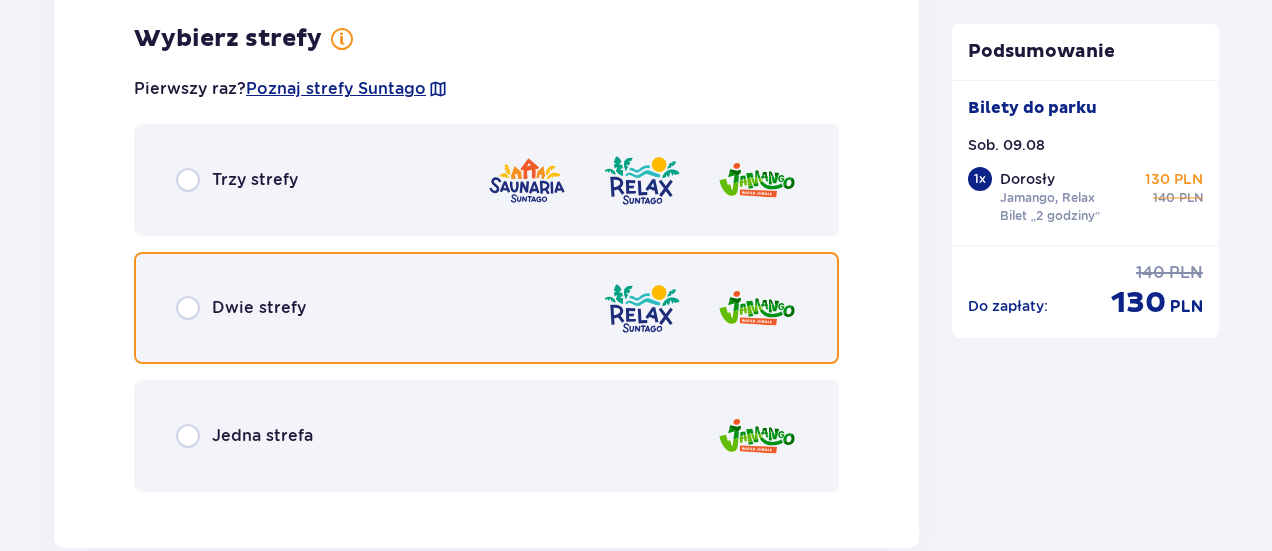 click at bounding box center [188, 308] 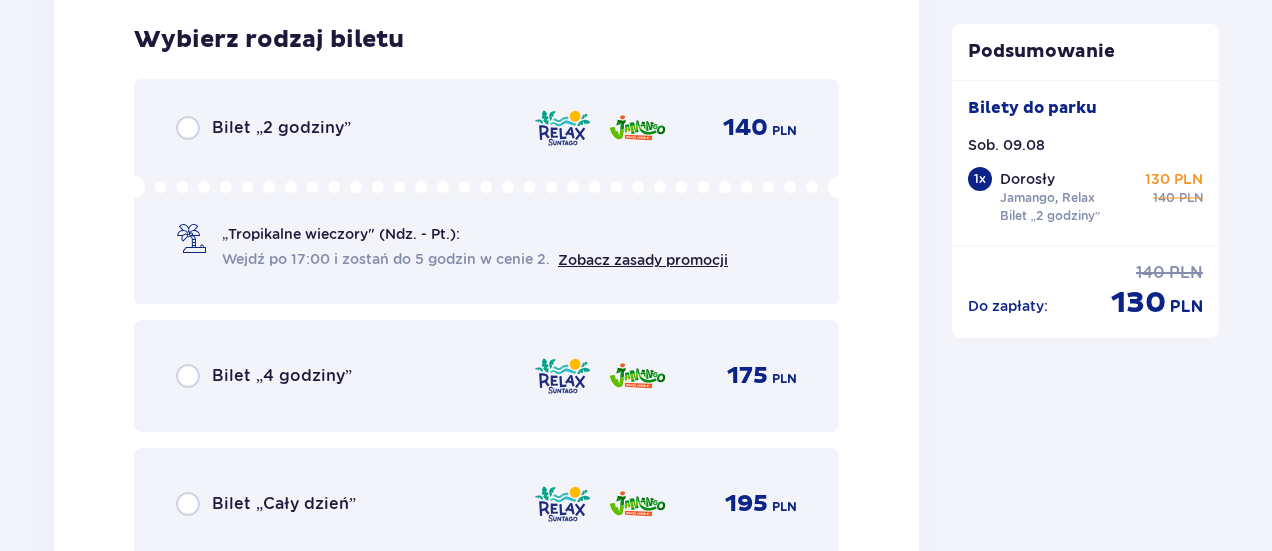 scroll, scrollTop: 3275, scrollLeft: 0, axis: vertical 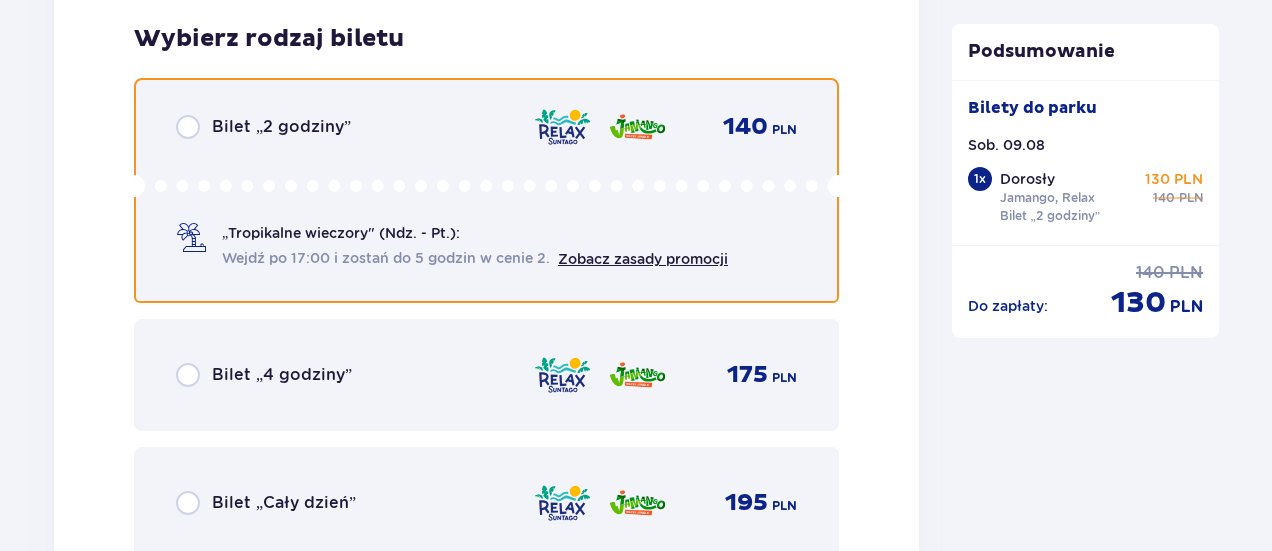 click at bounding box center (188, 127) 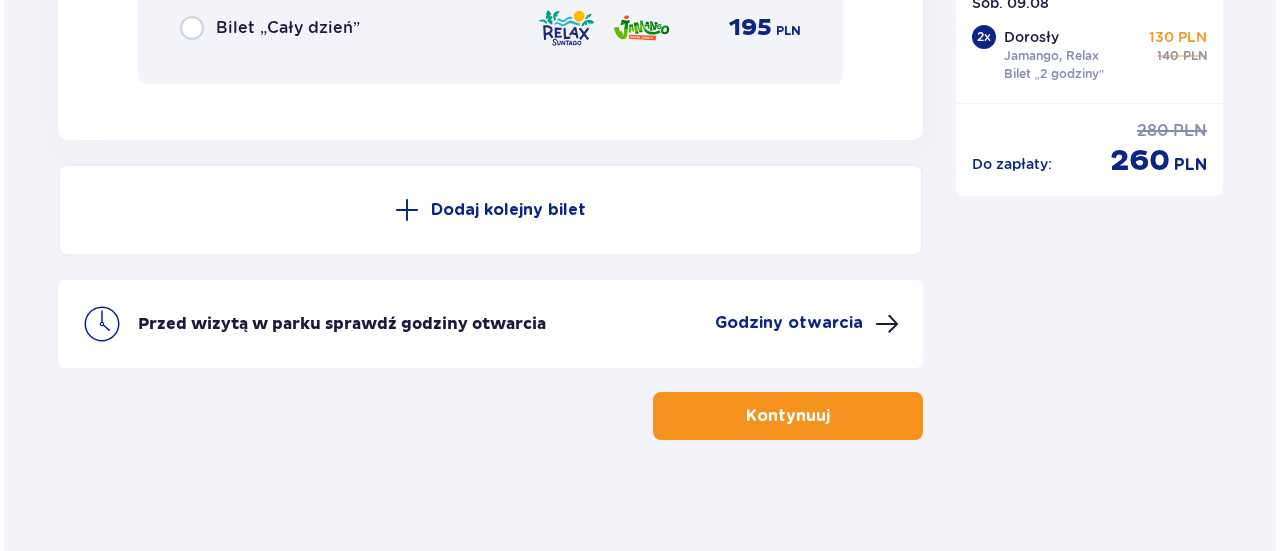 scroll, scrollTop: 3758, scrollLeft: 0, axis: vertical 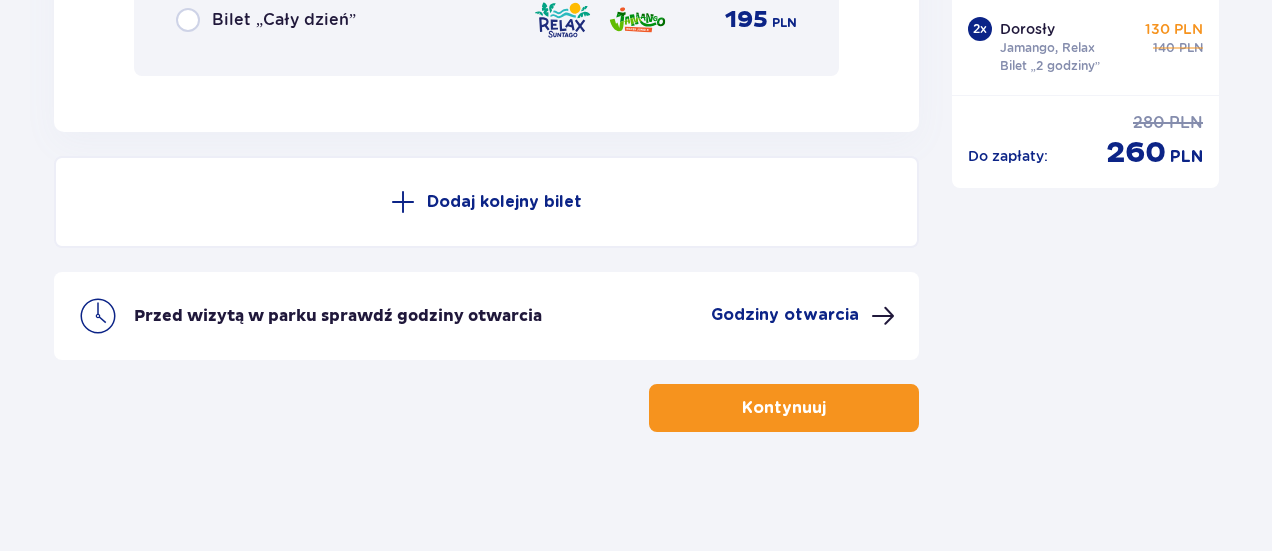 click on "Godziny otwarcia" at bounding box center (785, 315) 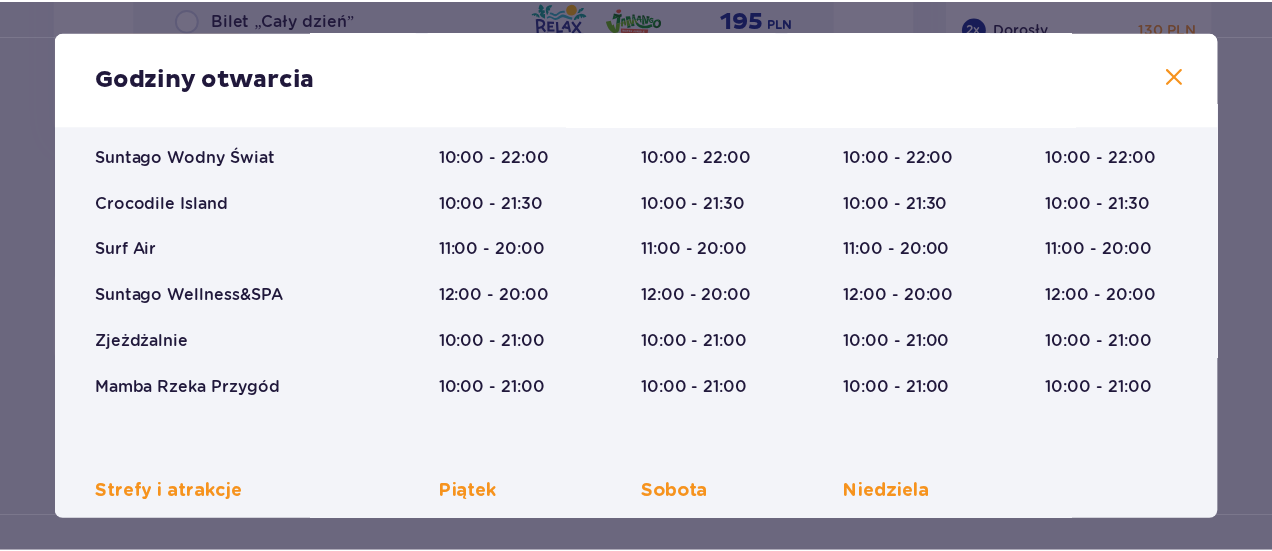 scroll, scrollTop: 0, scrollLeft: 0, axis: both 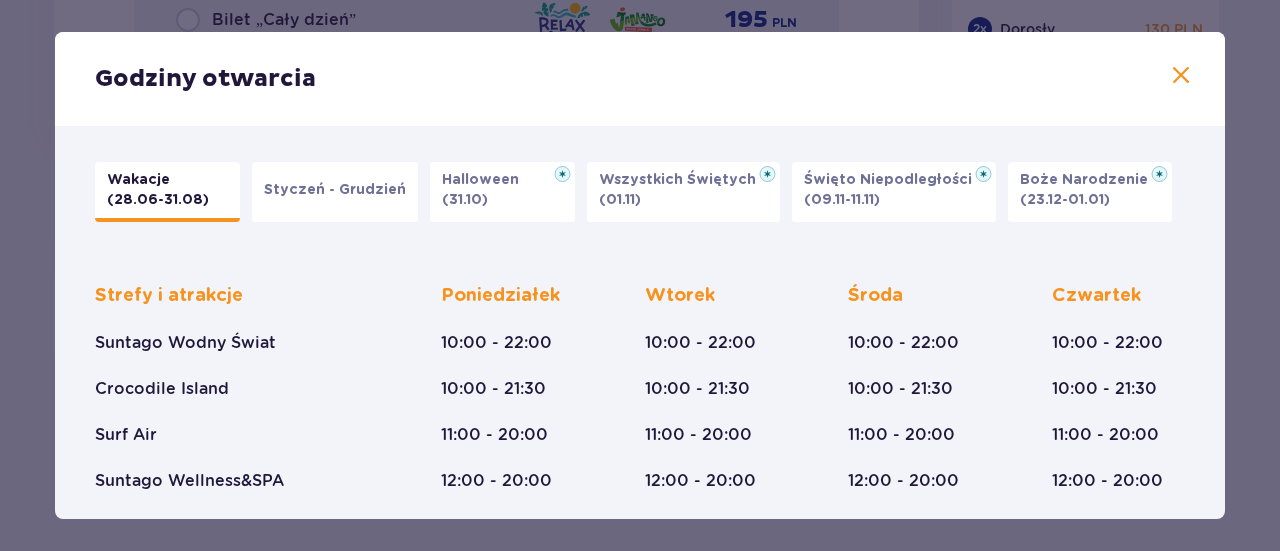 click at bounding box center (1181, 76) 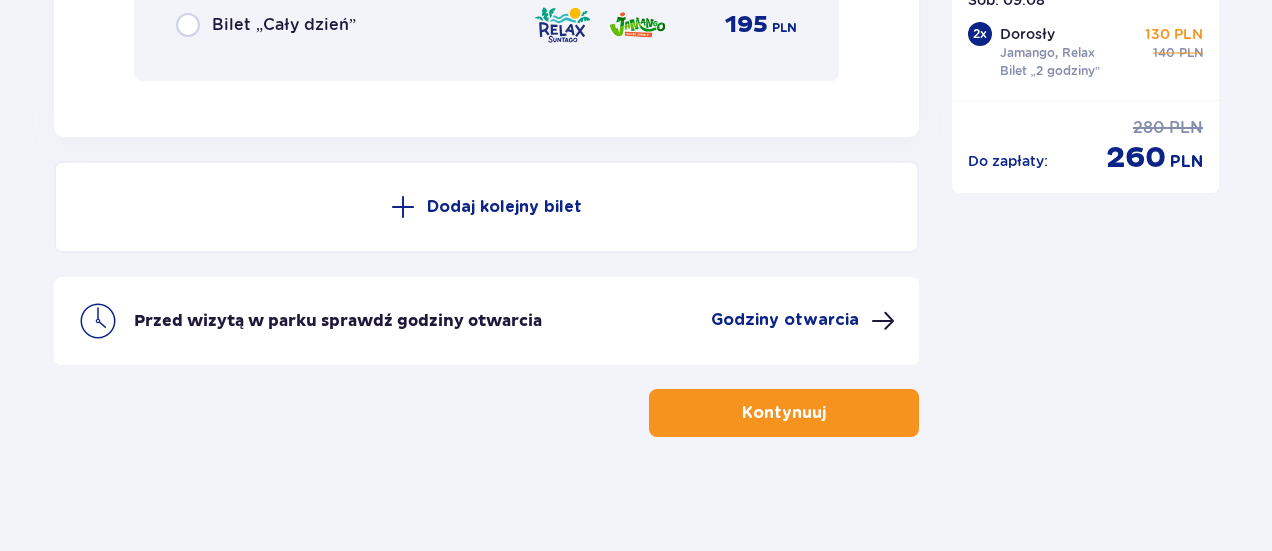 scroll, scrollTop: 3758, scrollLeft: 0, axis: vertical 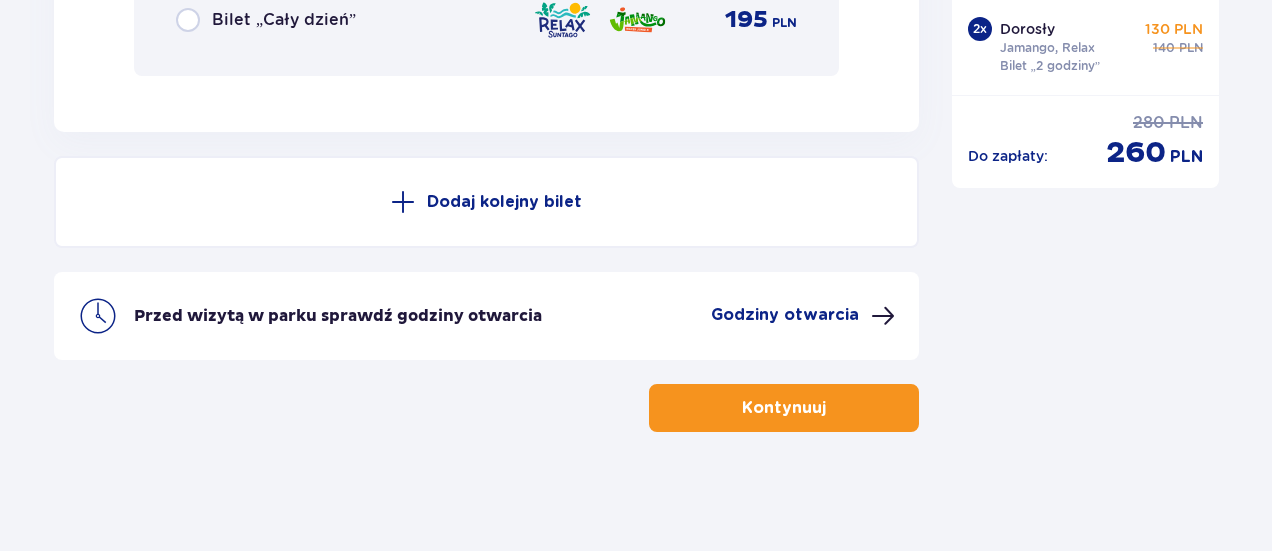 click on "Kontynuuj" at bounding box center (784, 408) 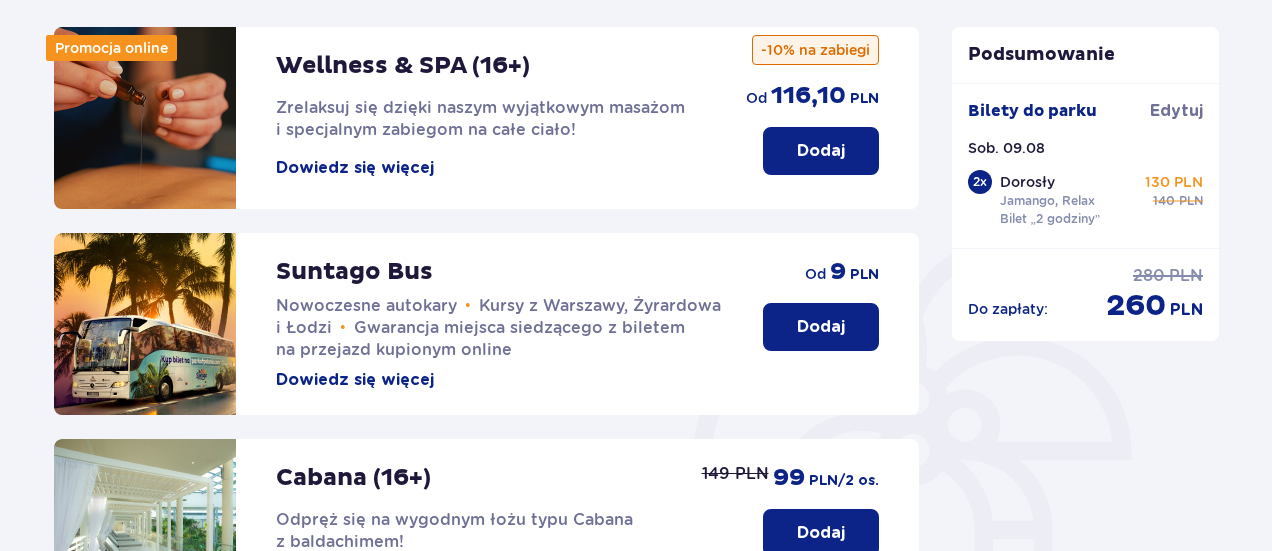scroll, scrollTop: 104, scrollLeft: 0, axis: vertical 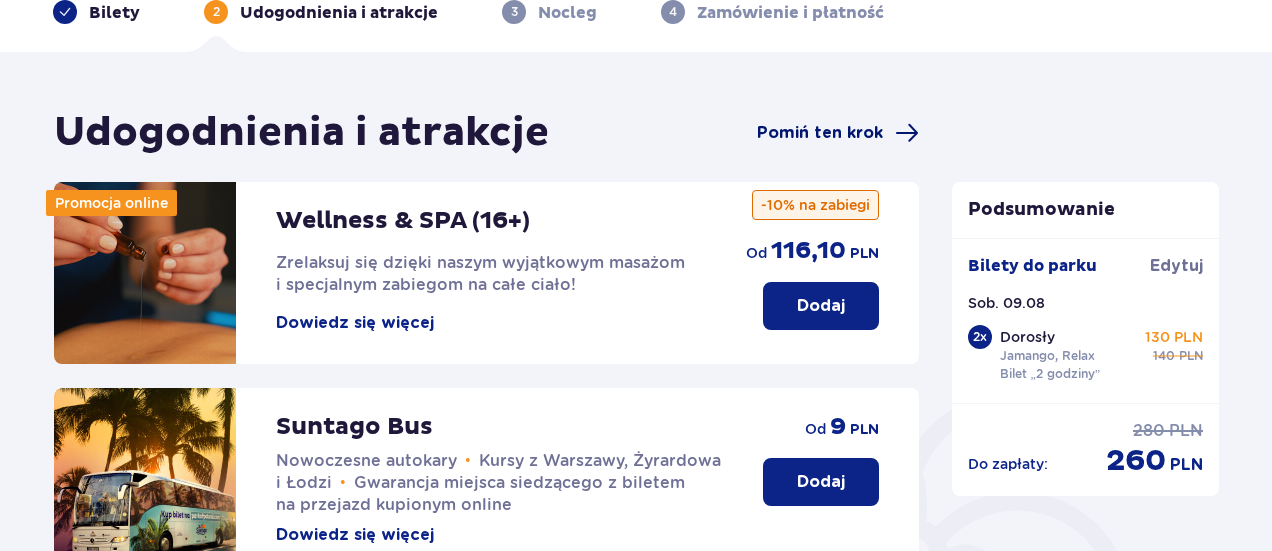 click on "Pomiń ten krok" at bounding box center [820, 133] 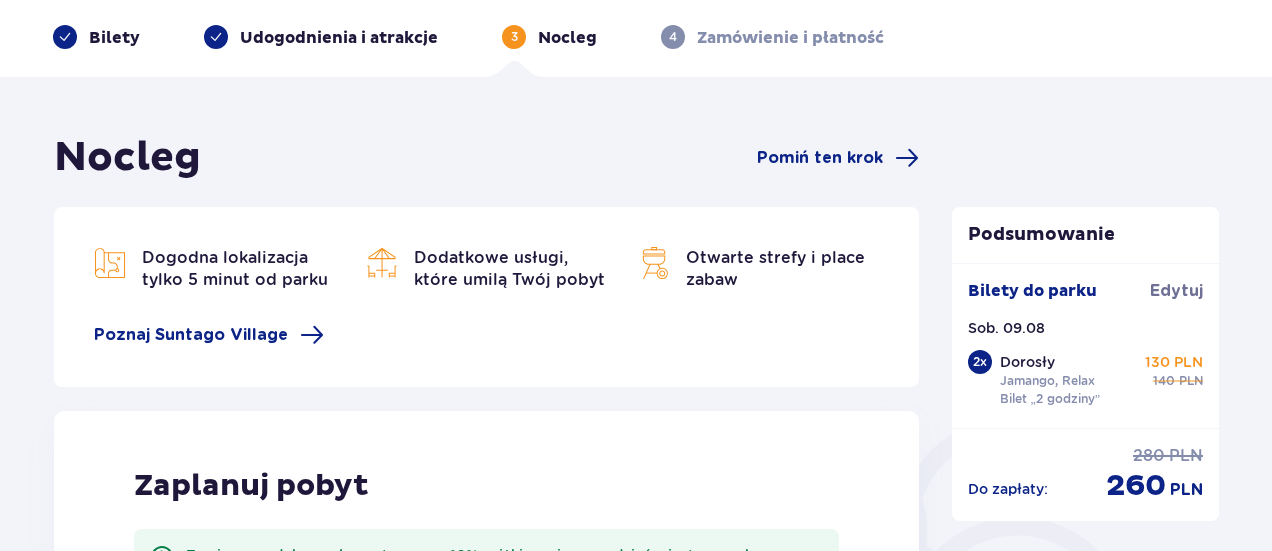 scroll, scrollTop: 50, scrollLeft: 0, axis: vertical 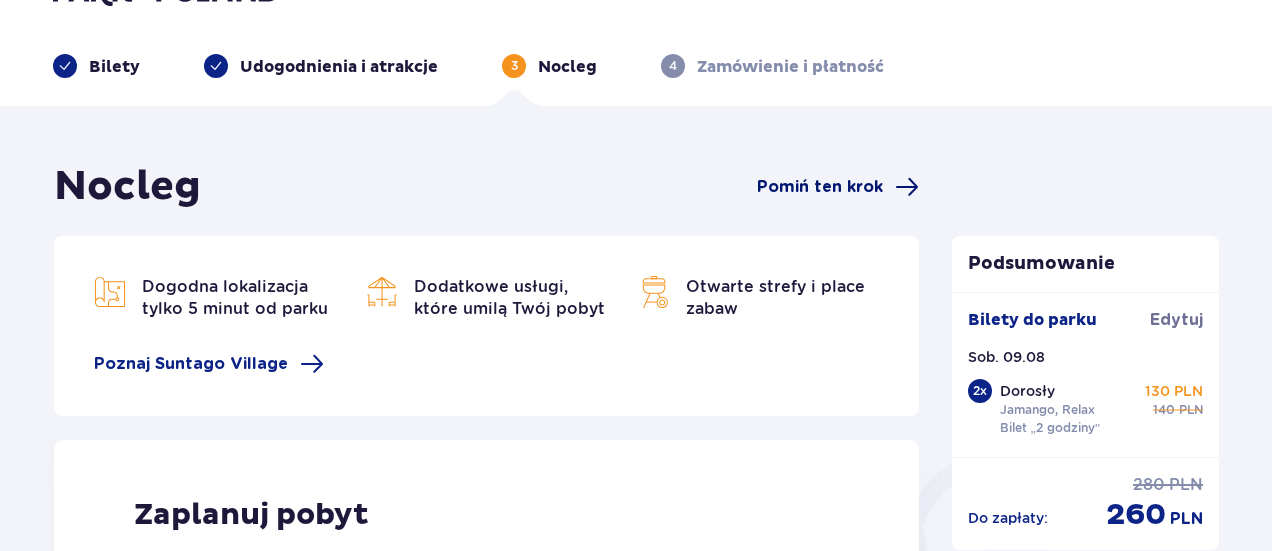 click on "Pomiń ten krok" at bounding box center (820, 187) 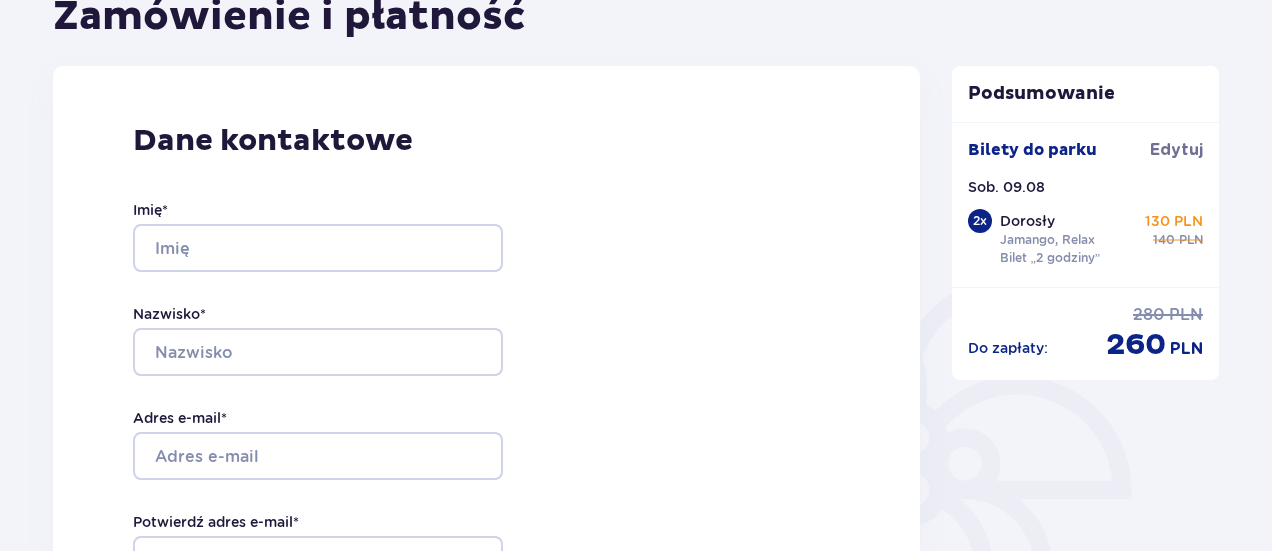 scroll, scrollTop: 200, scrollLeft: 0, axis: vertical 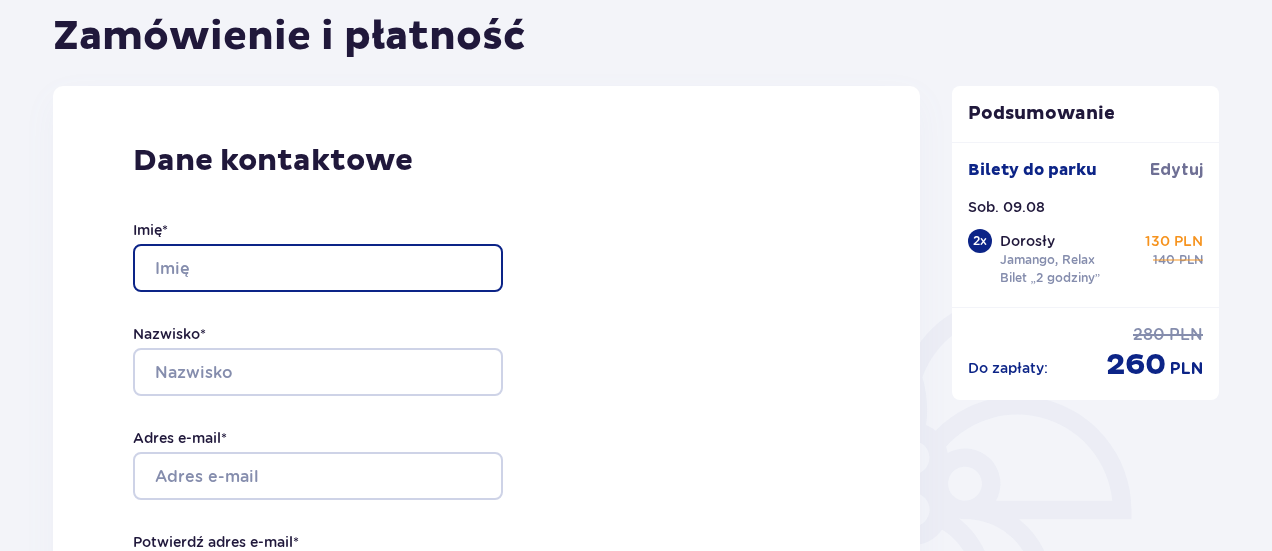 click on "Imię *" at bounding box center (318, 268) 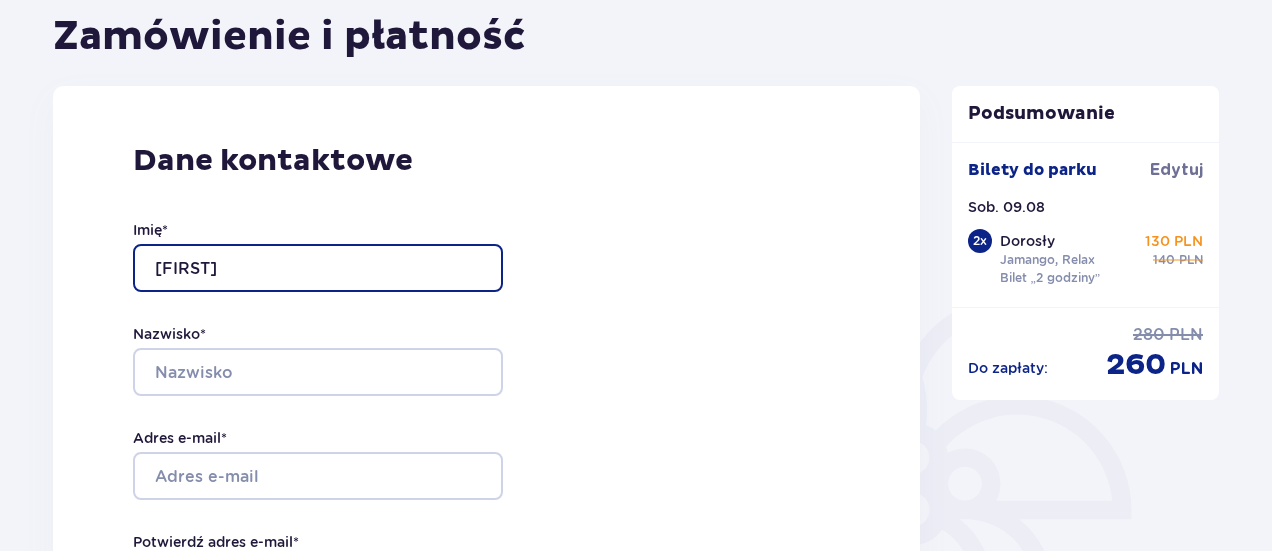 type on "[FIRST]" 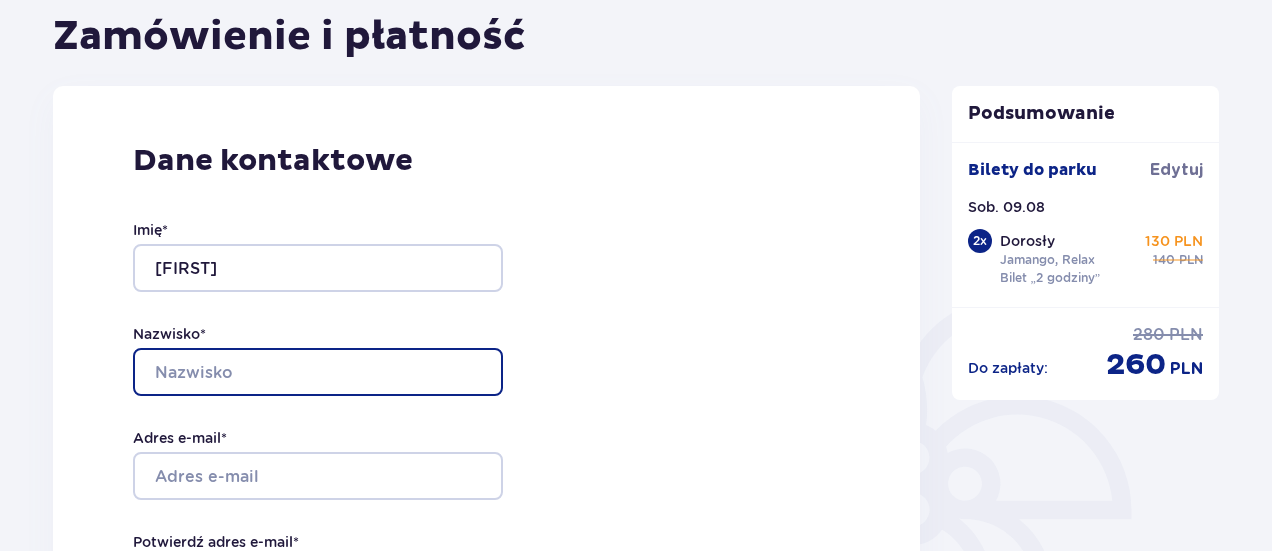 click on "Nazwisko *" at bounding box center (318, 372) 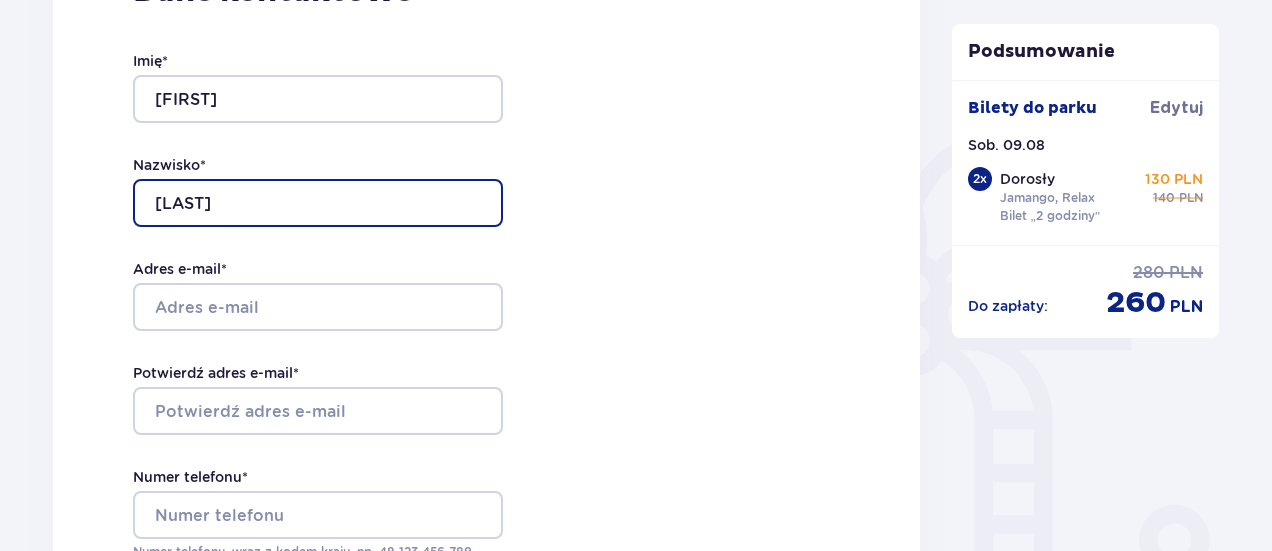 scroll, scrollTop: 400, scrollLeft: 0, axis: vertical 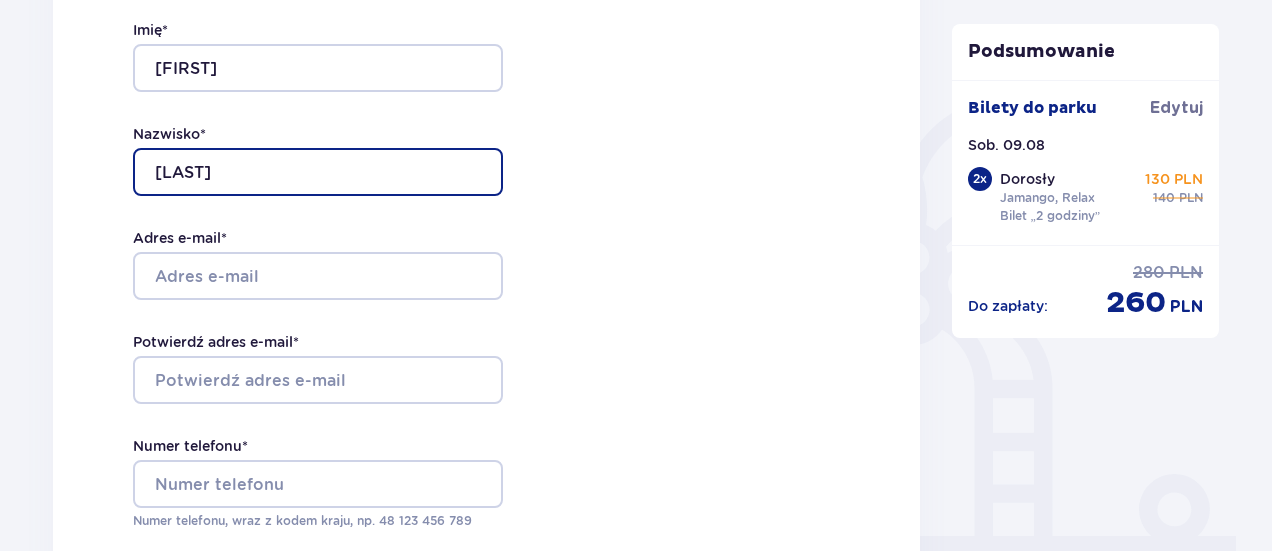 type on "[LAST]" 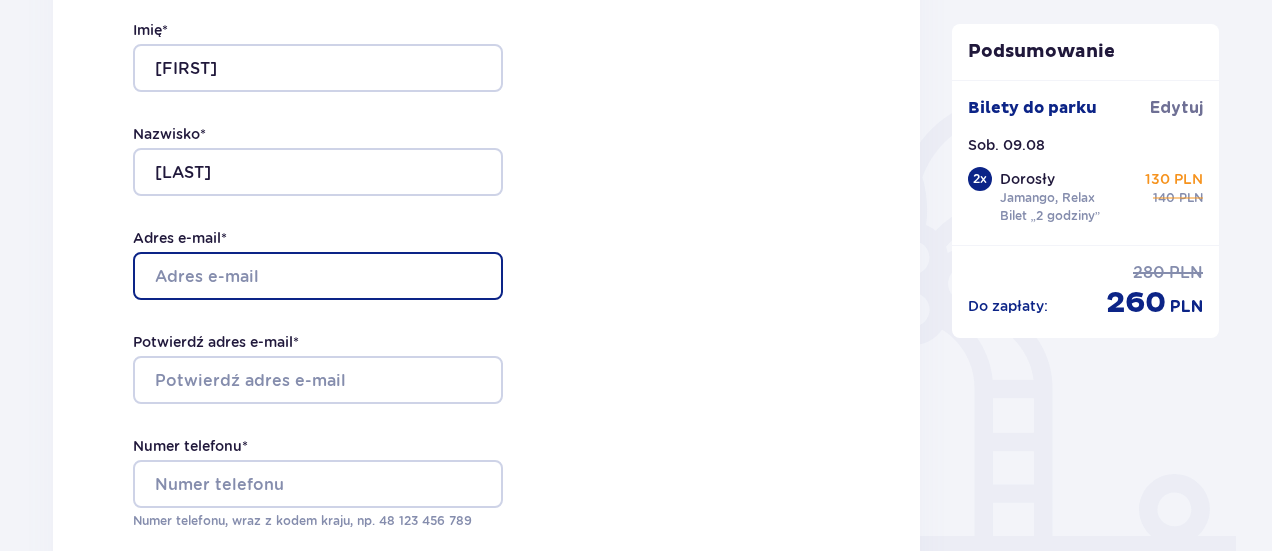 click on "Adres e-mail *" at bounding box center [318, 276] 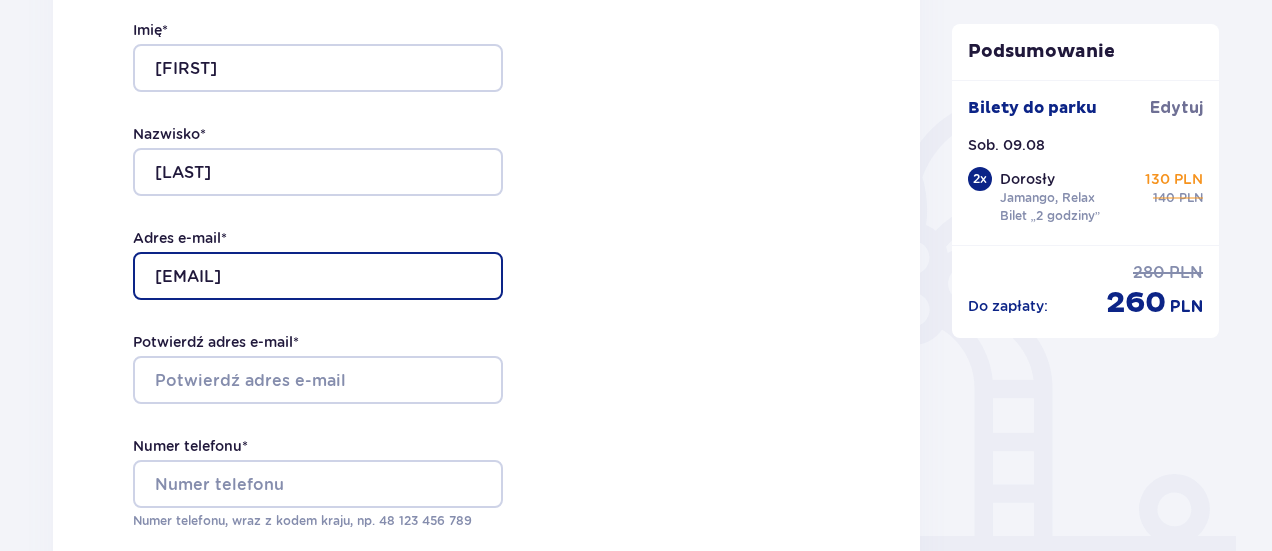 type on "[EMAIL]" 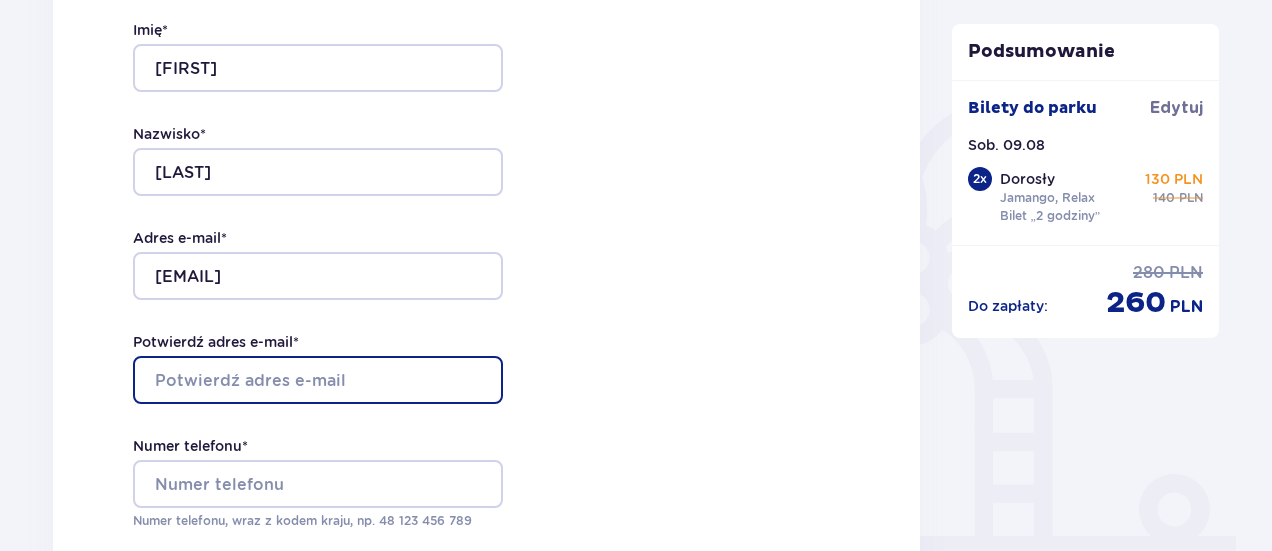 click on "Potwierdź adres e-mail *" at bounding box center (318, 380) 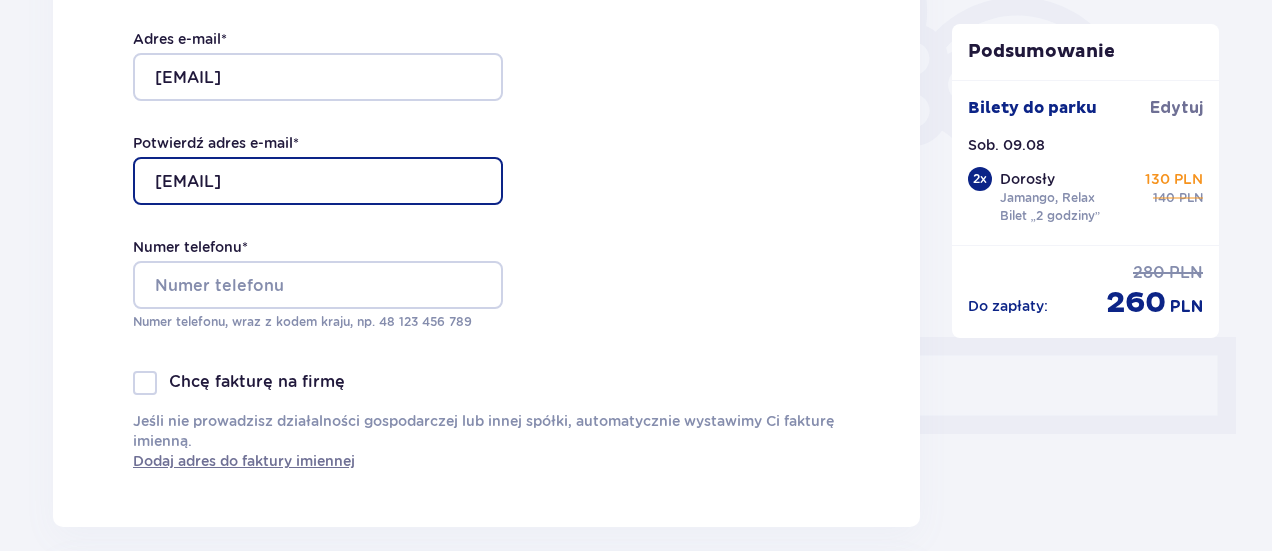scroll, scrollTop: 600, scrollLeft: 0, axis: vertical 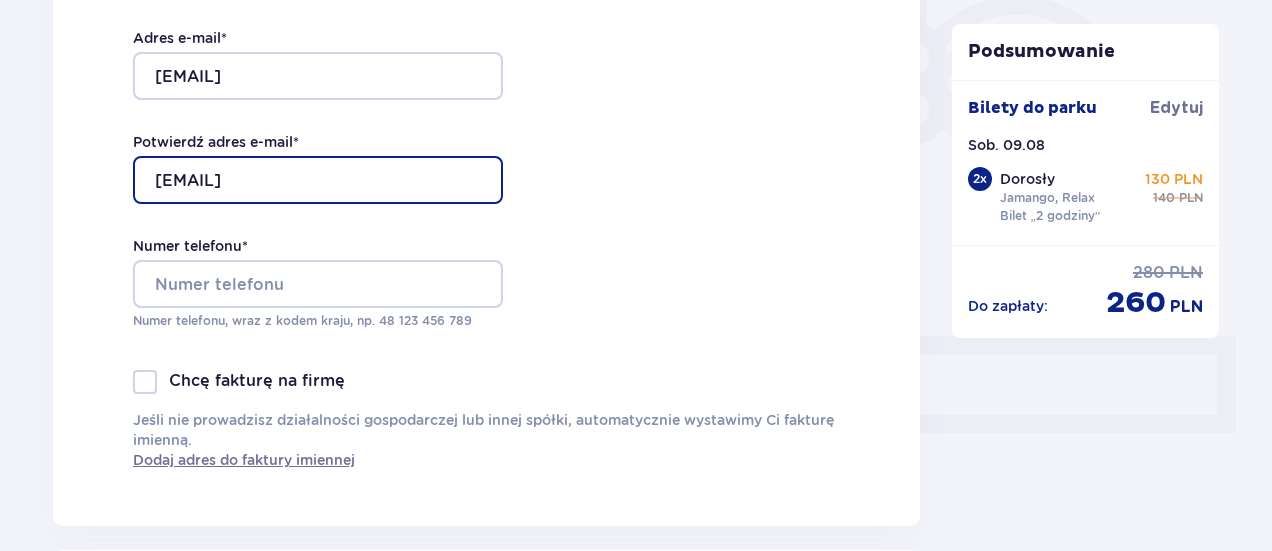 type on "[EMAIL]" 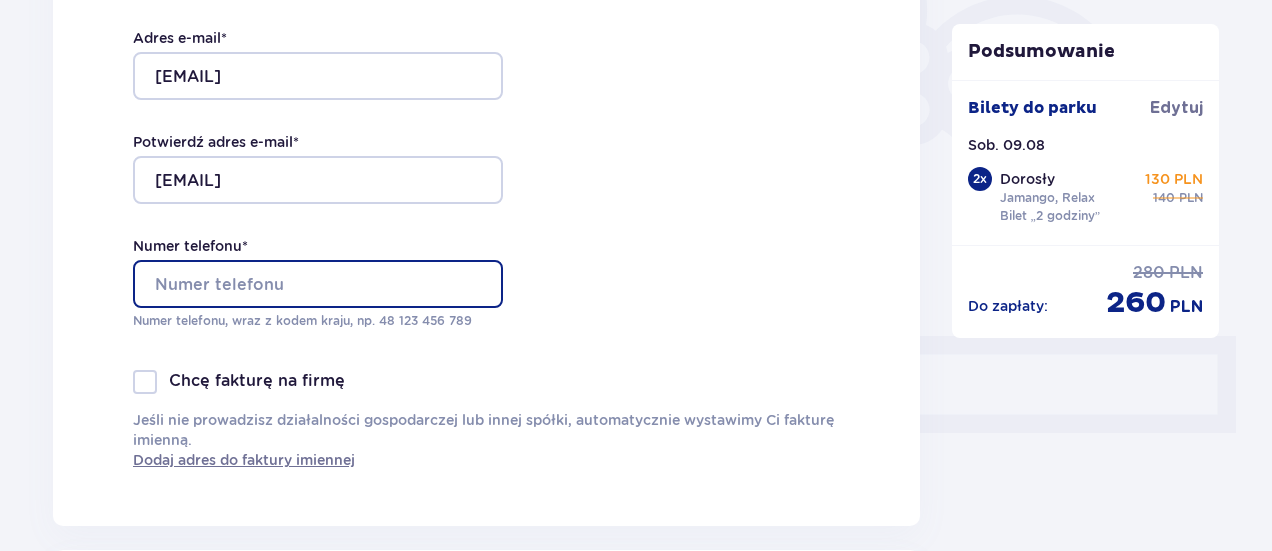 click on "Numer telefonu *" at bounding box center (318, 284) 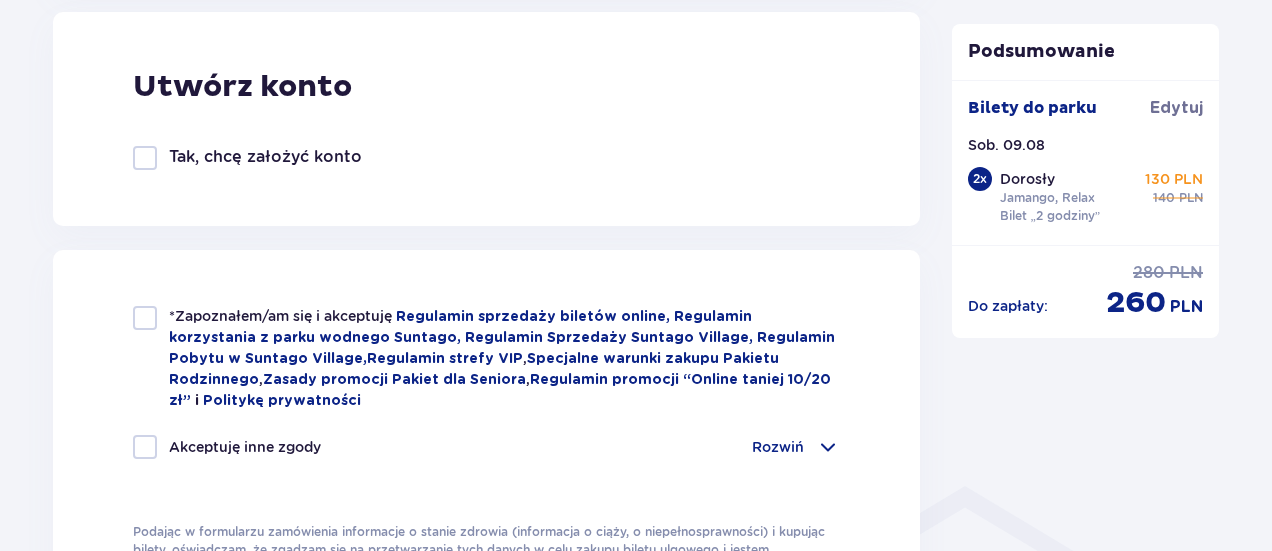 scroll, scrollTop: 1200, scrollLeft: 0, axis: vertical 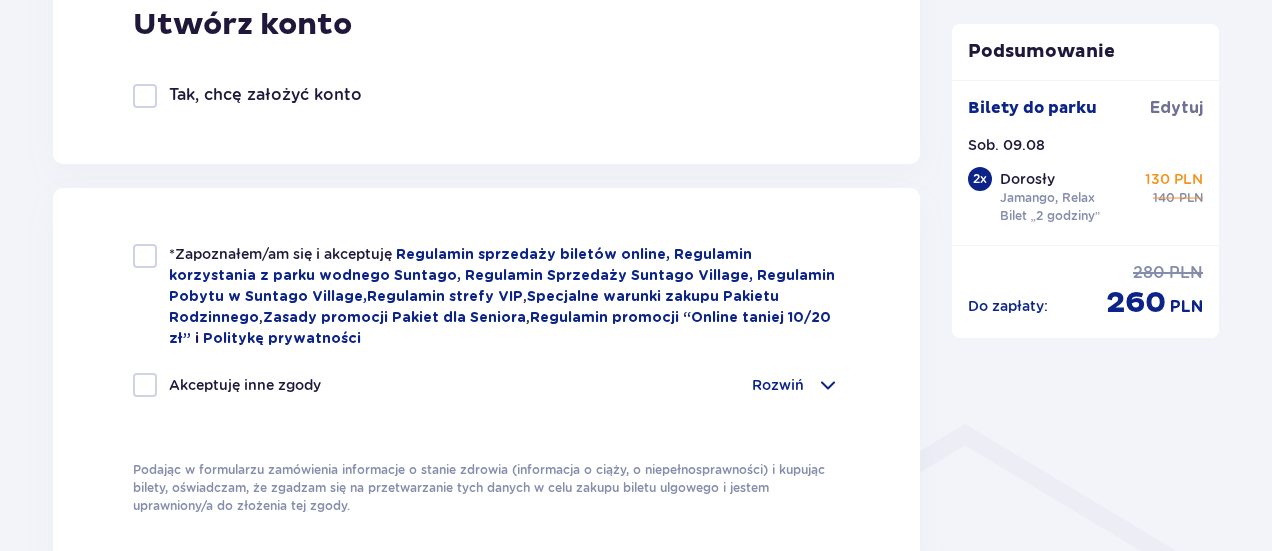 type on "[PHONE]" 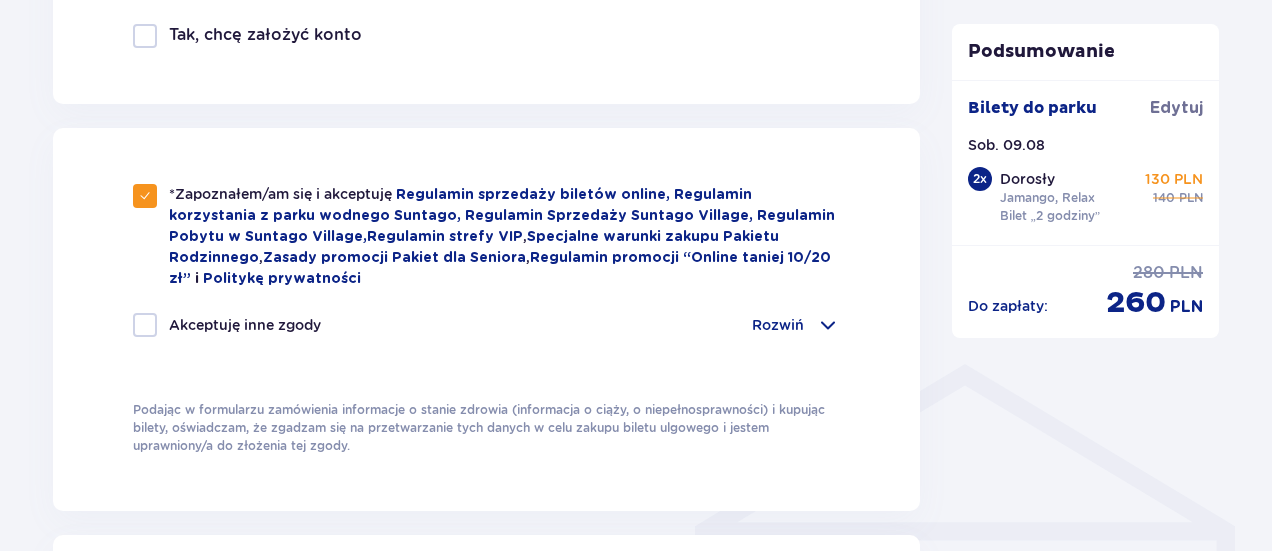 scroll, scrollTop: 1300, scrollLeft: 0, axis: vertical 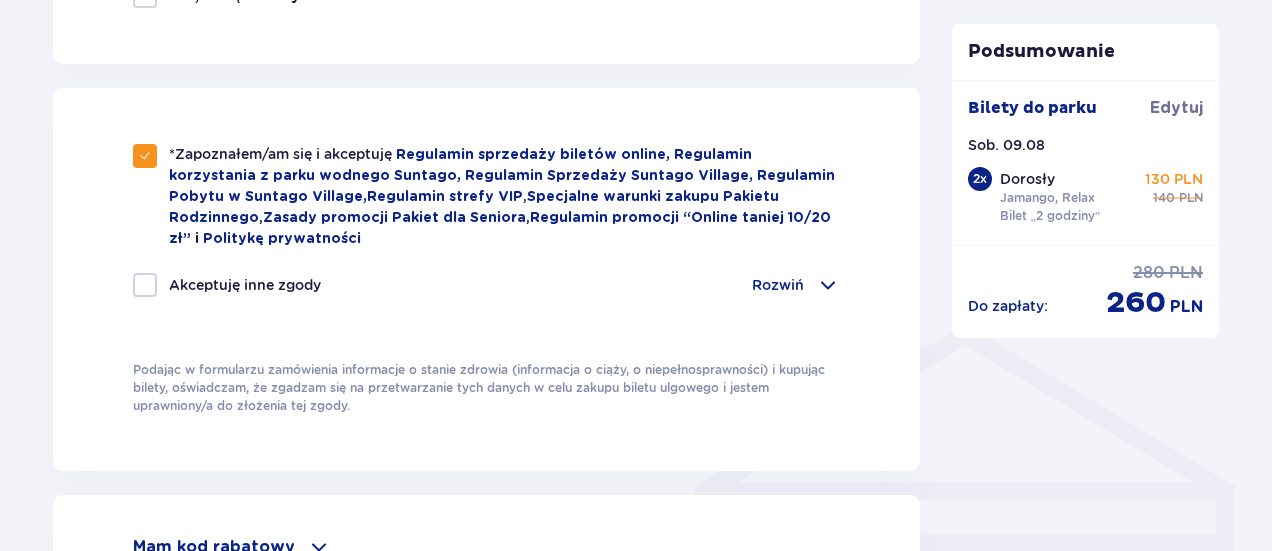 click at bounding box center (145, 285) 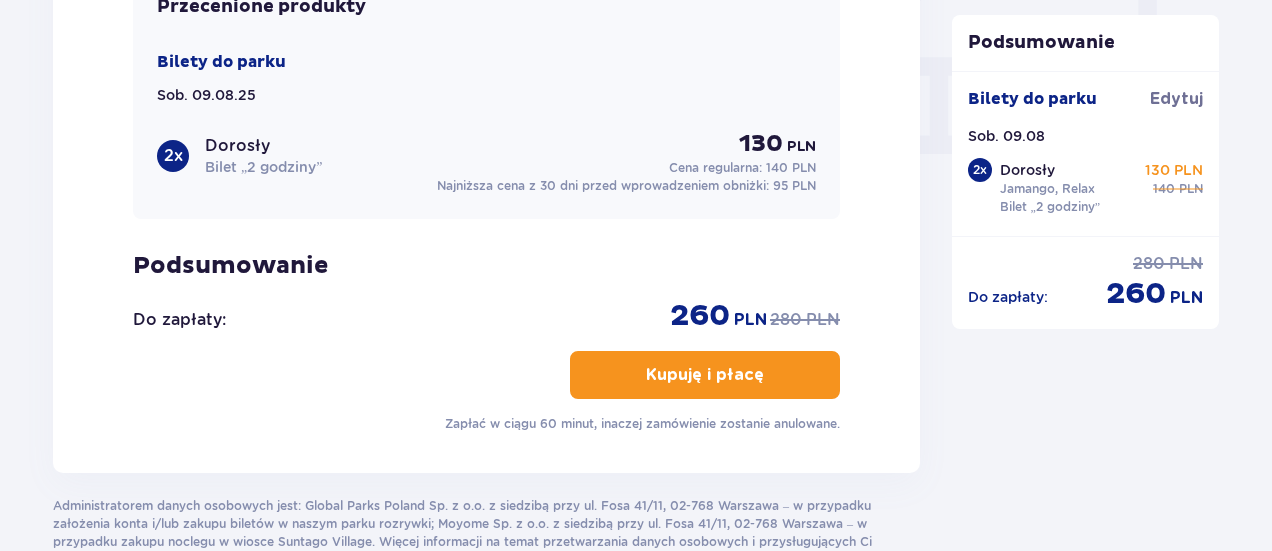 scroll, scrollTop: 2000, scrollLeft: 0, axis: vertical 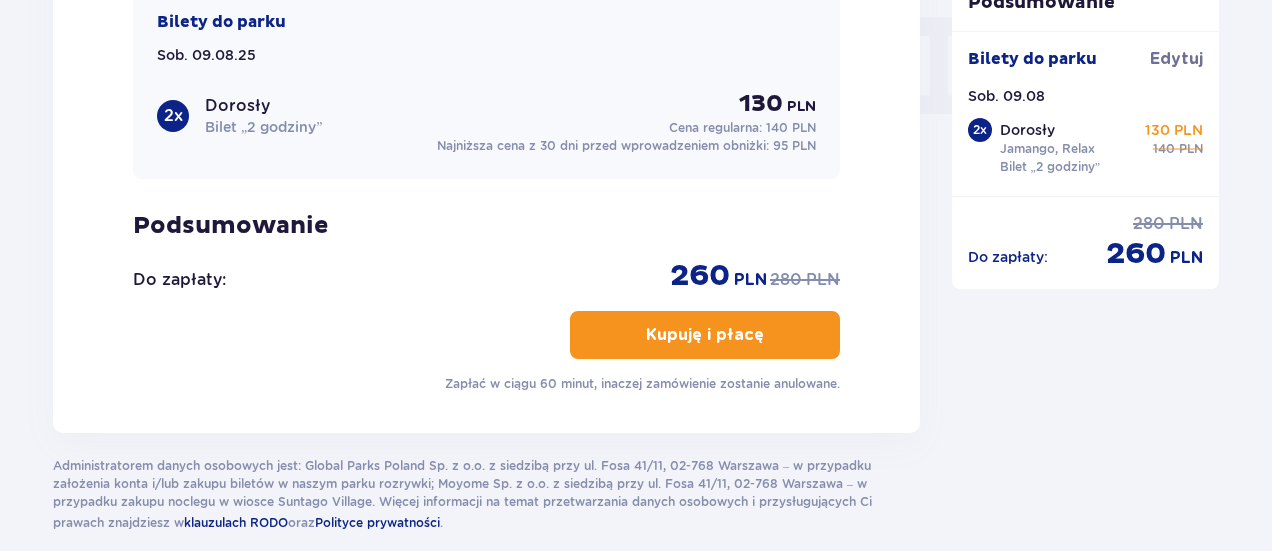 click on "Kupuję i płacę" at bounding box center (705, 335) 